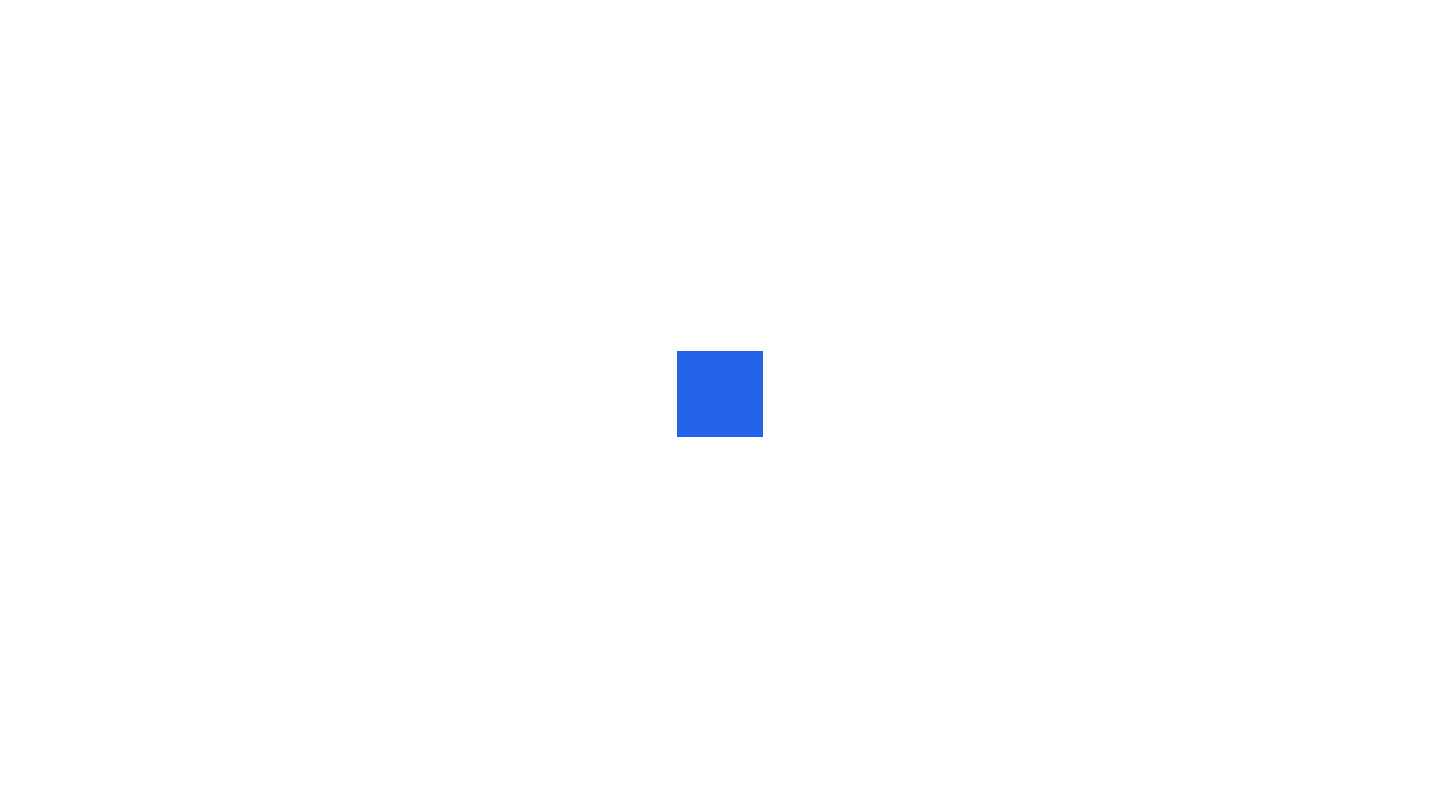 scroll, scrollTop: 0, scrollLeft: 0, axis: both 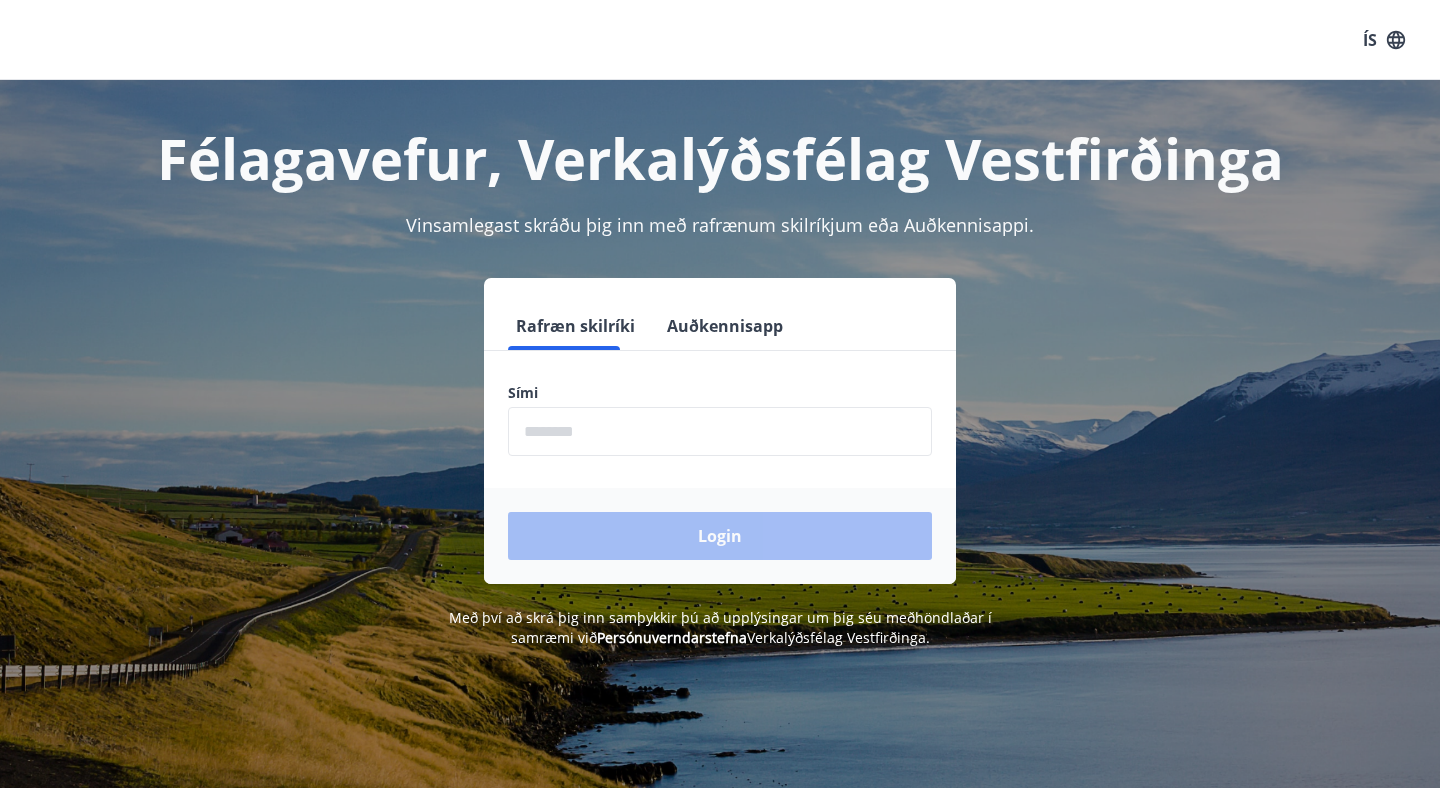 click at bounding box center (720, 431) 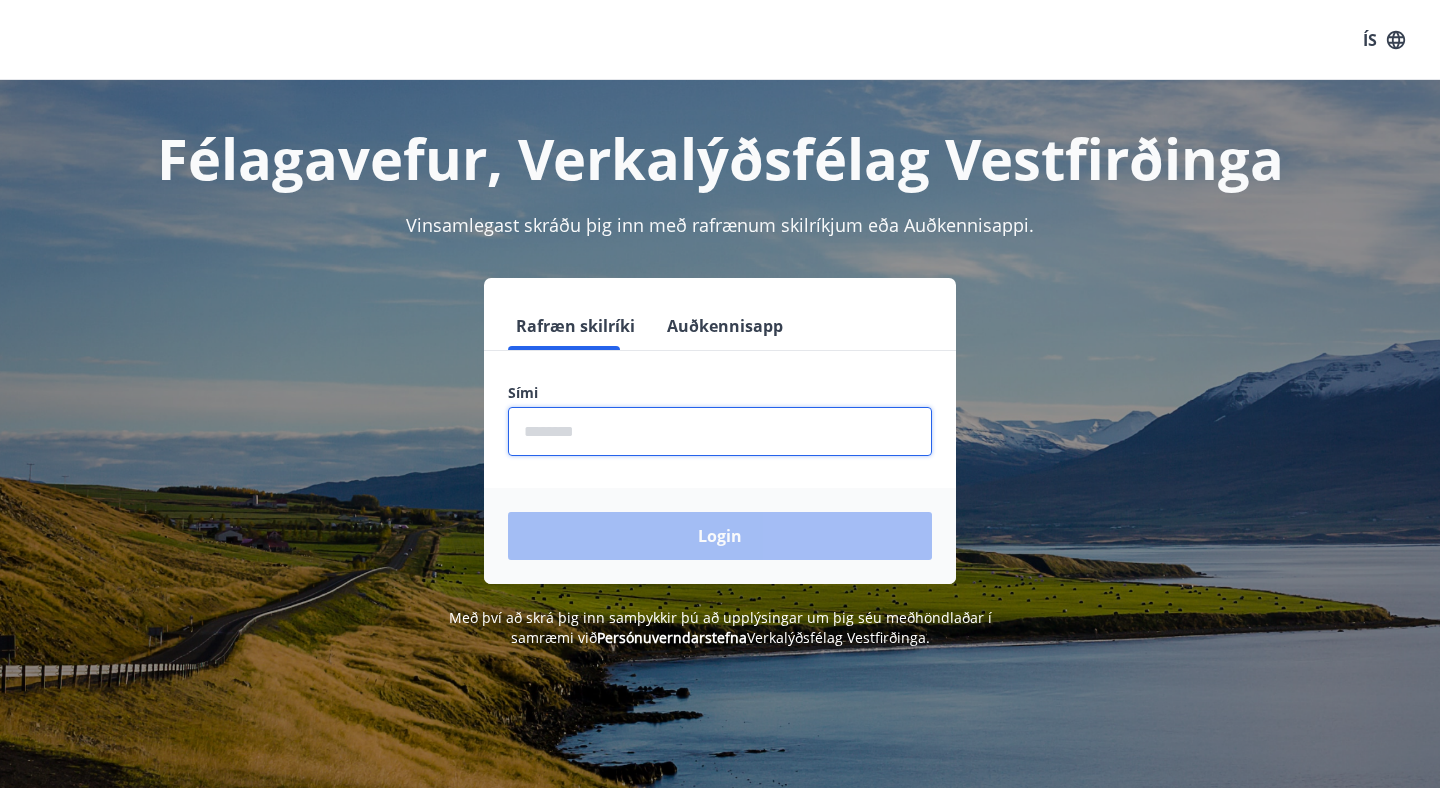 click at bounding box center (720, 431) 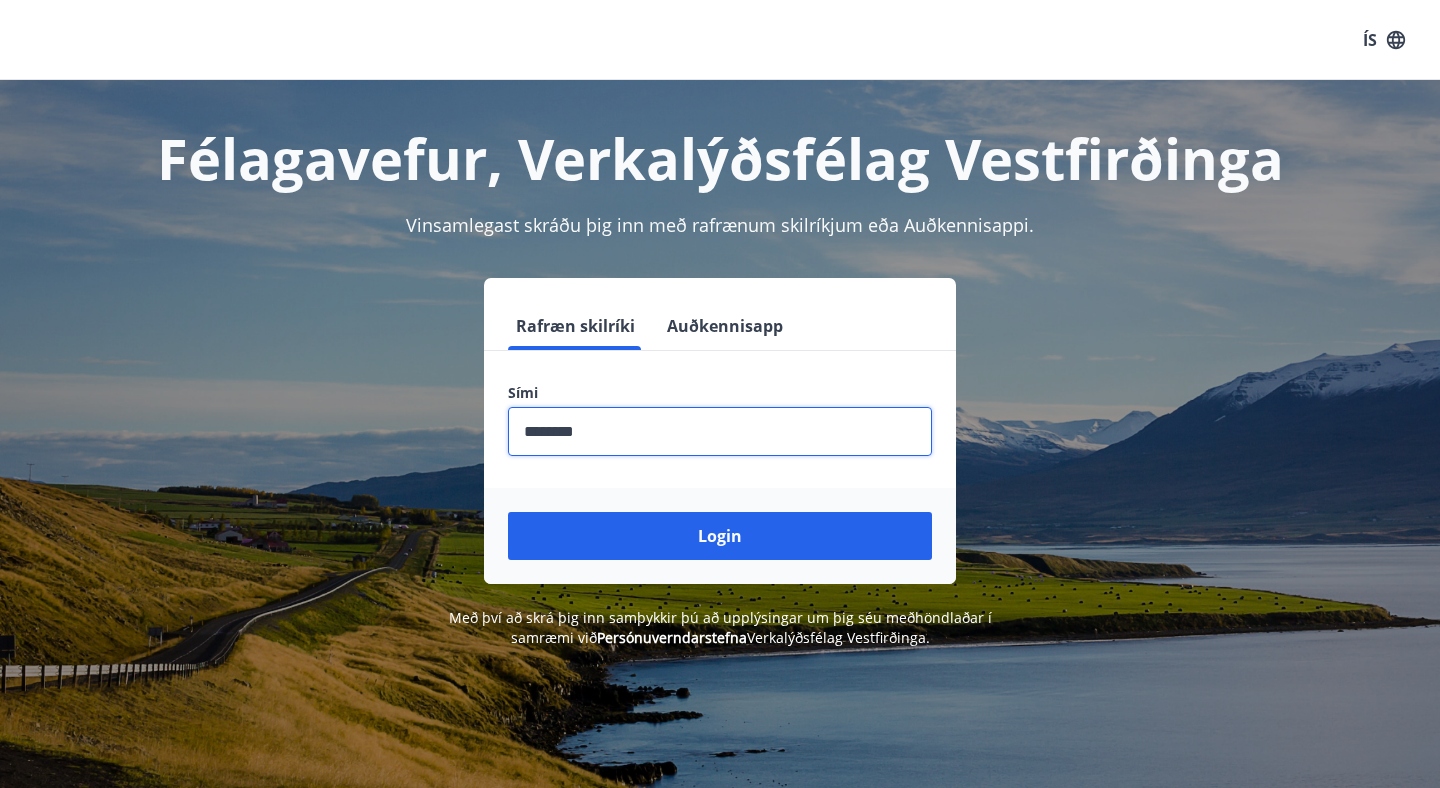 type on "********" 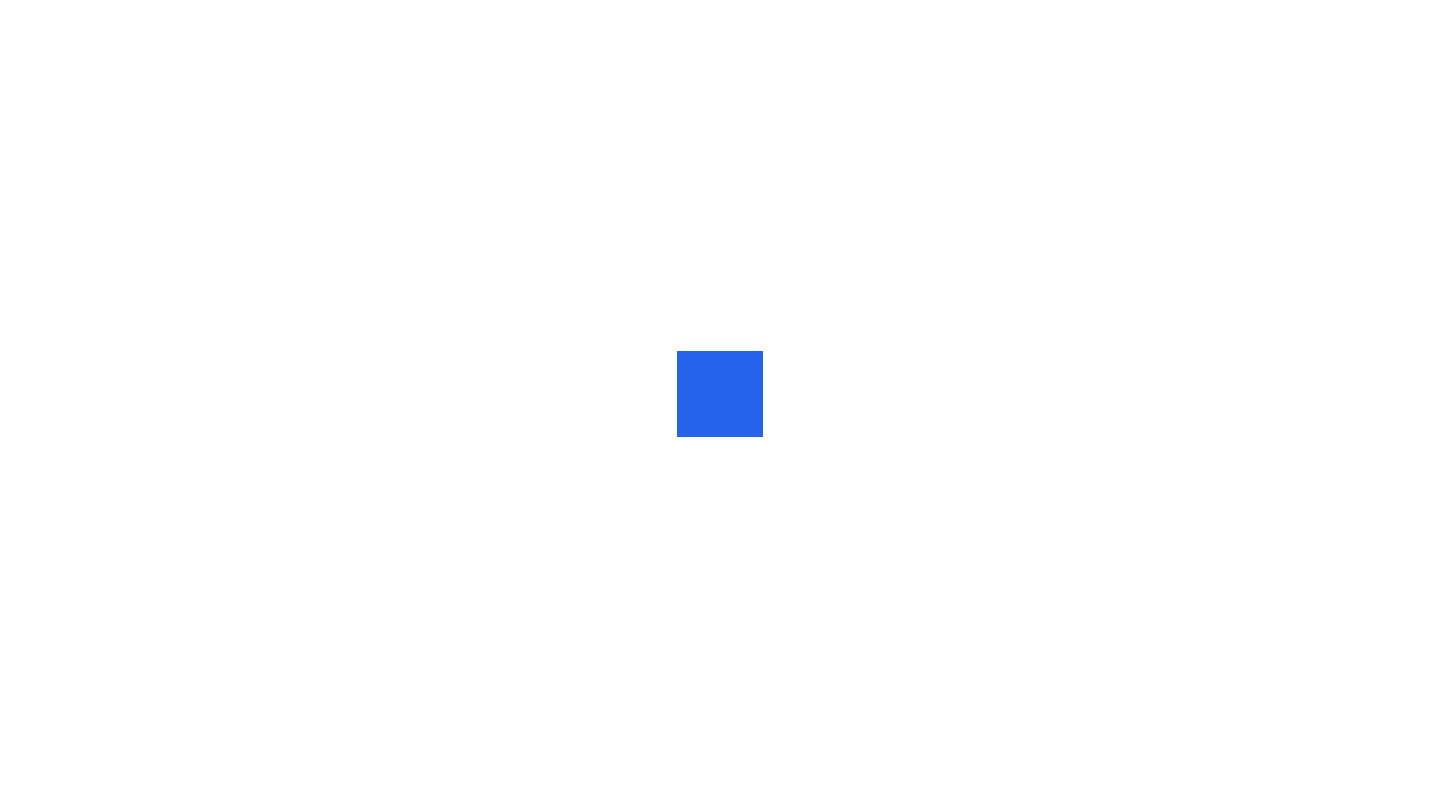 scroll, scrollTop: 0, scrollLeft: 0, axis: both 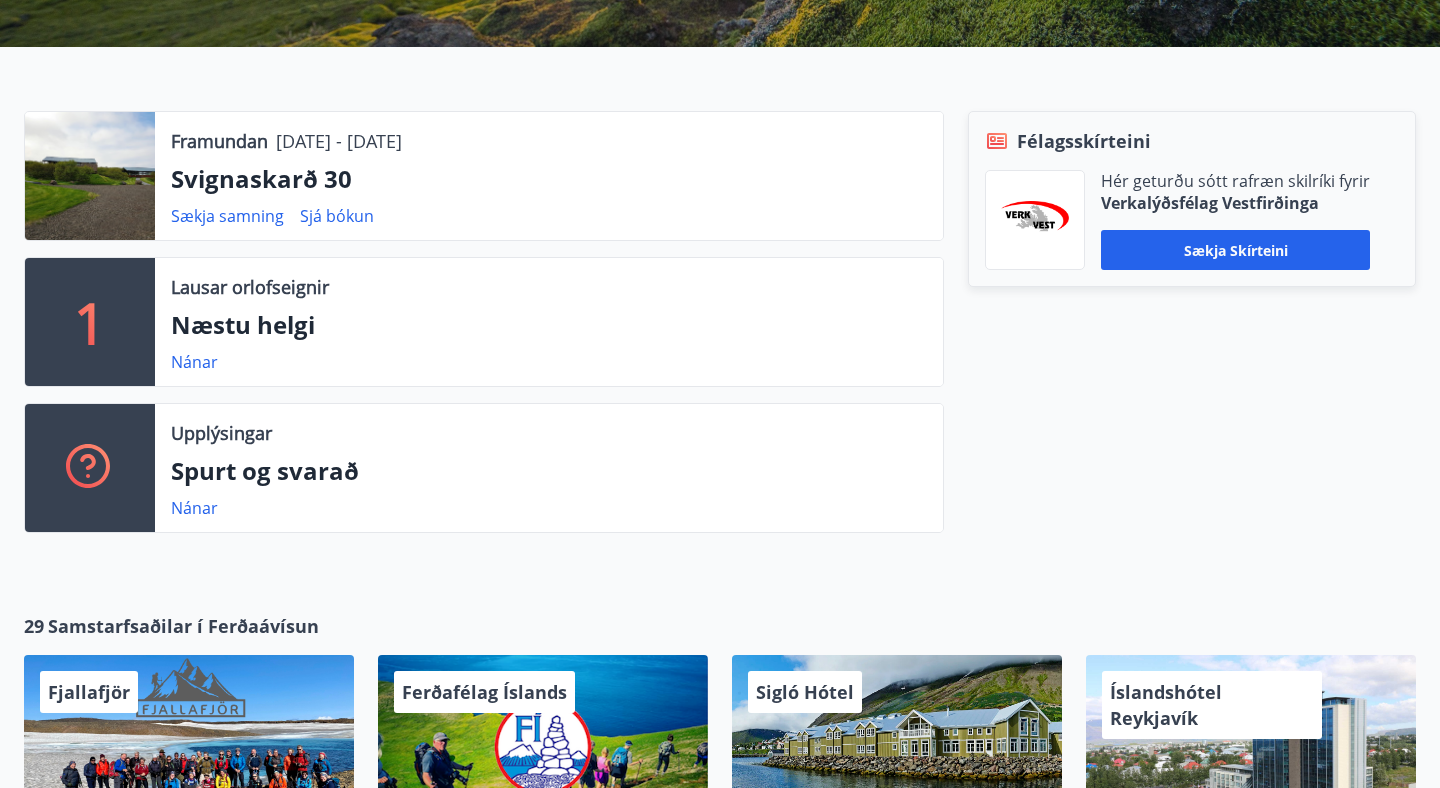 click at bounding box center (90, 176) 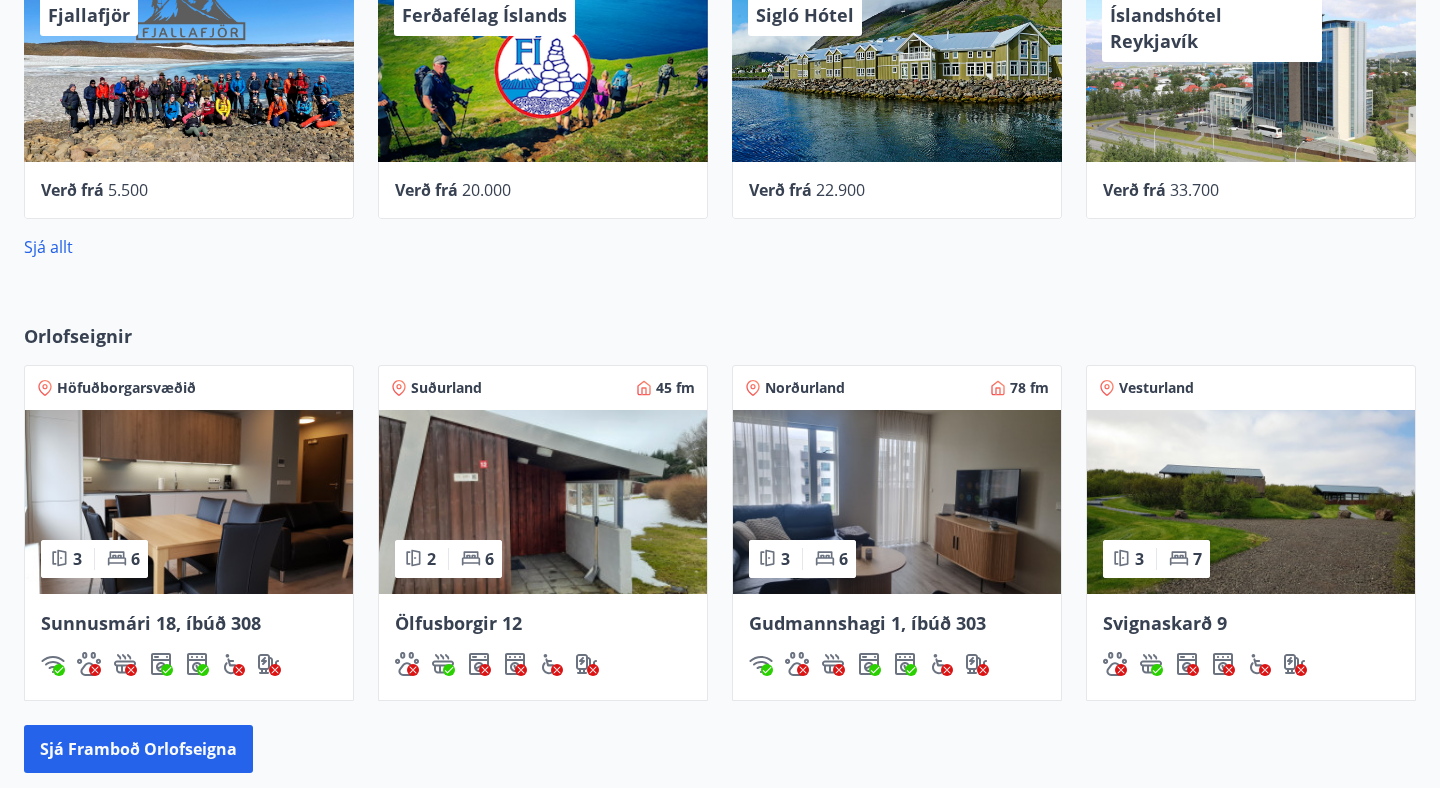 scroll, scrollTop: 1216, scrollLeft: 0, axis: vertical 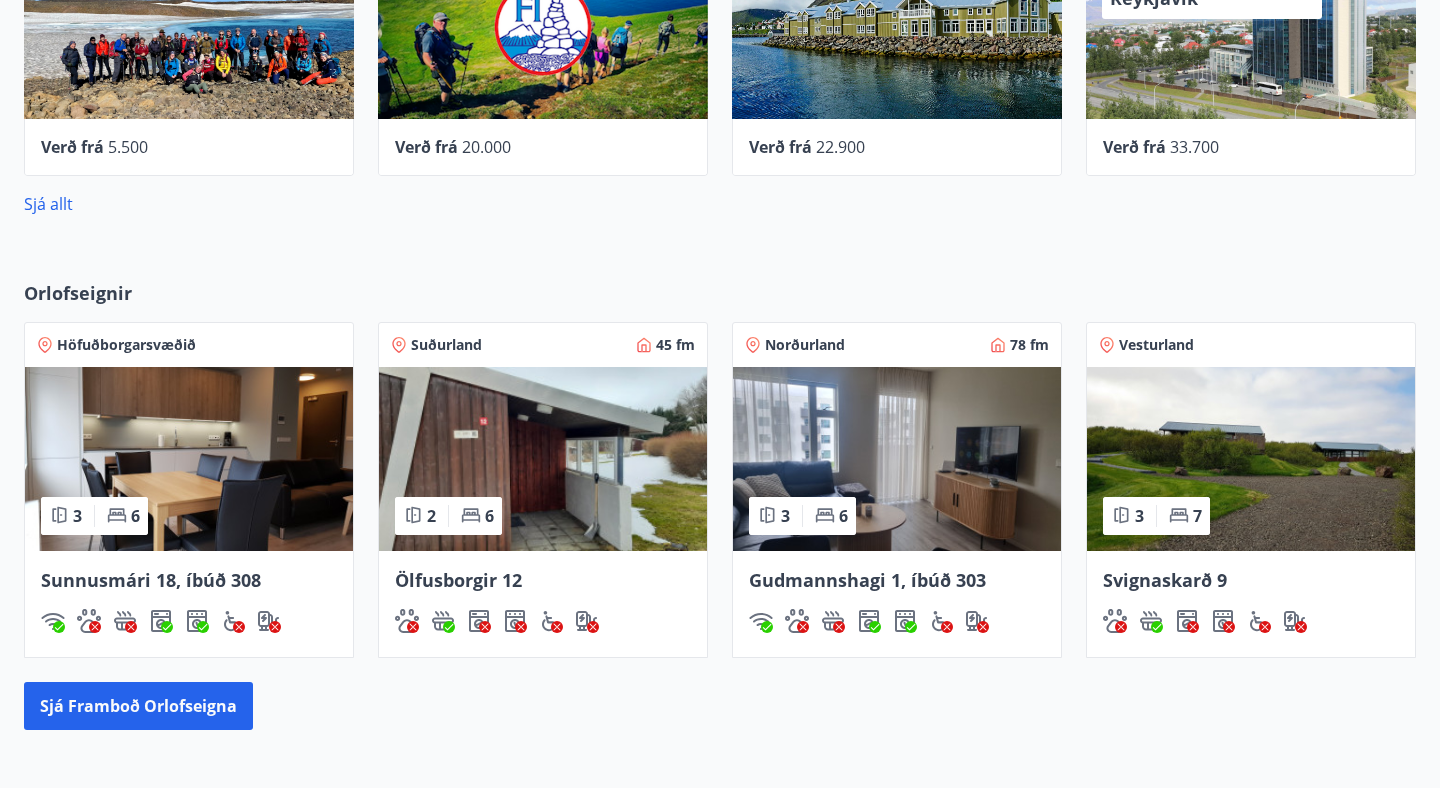 click at bounding box center (189, 459) 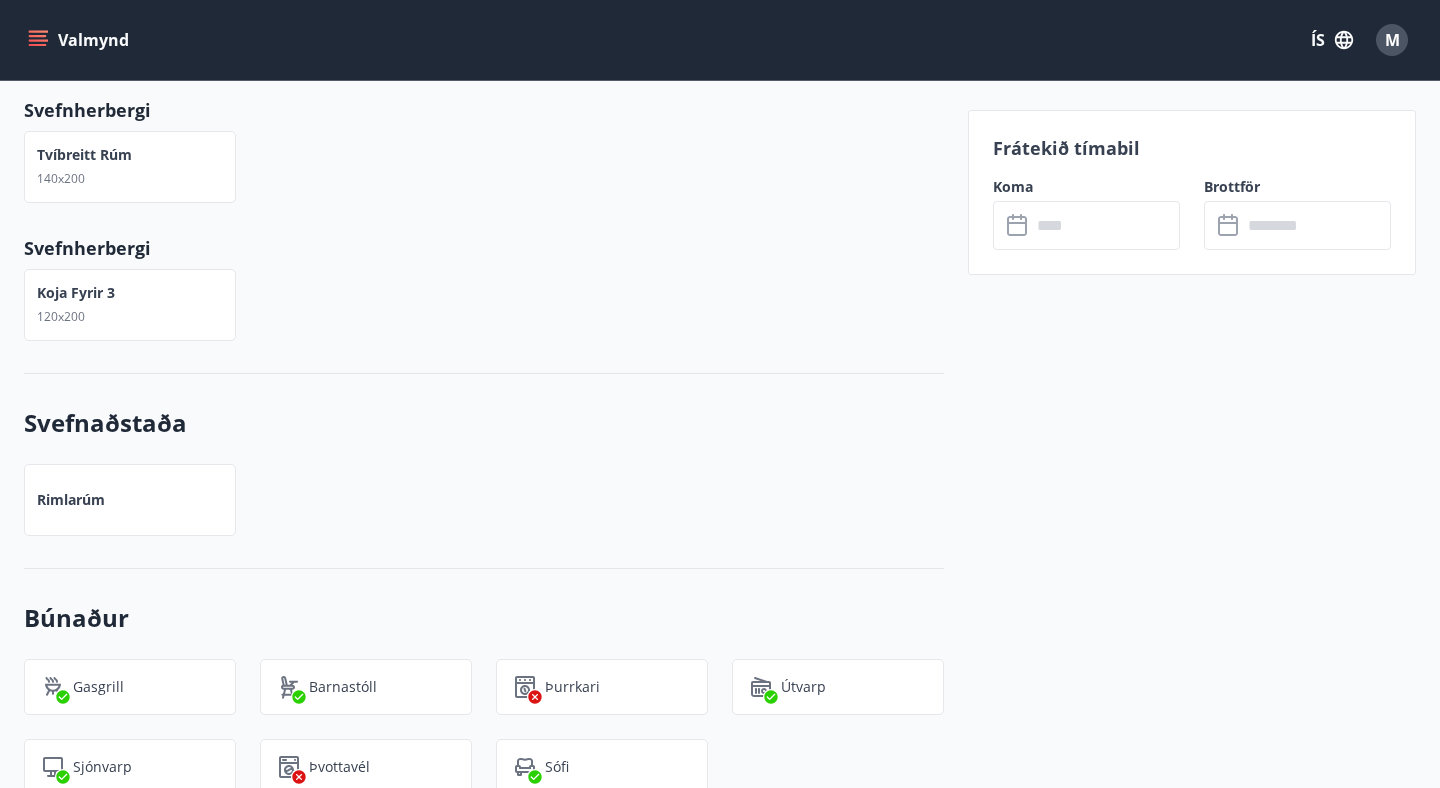 scroll, scrollTop: 1030, scrollLeft: 0, axis: vertical 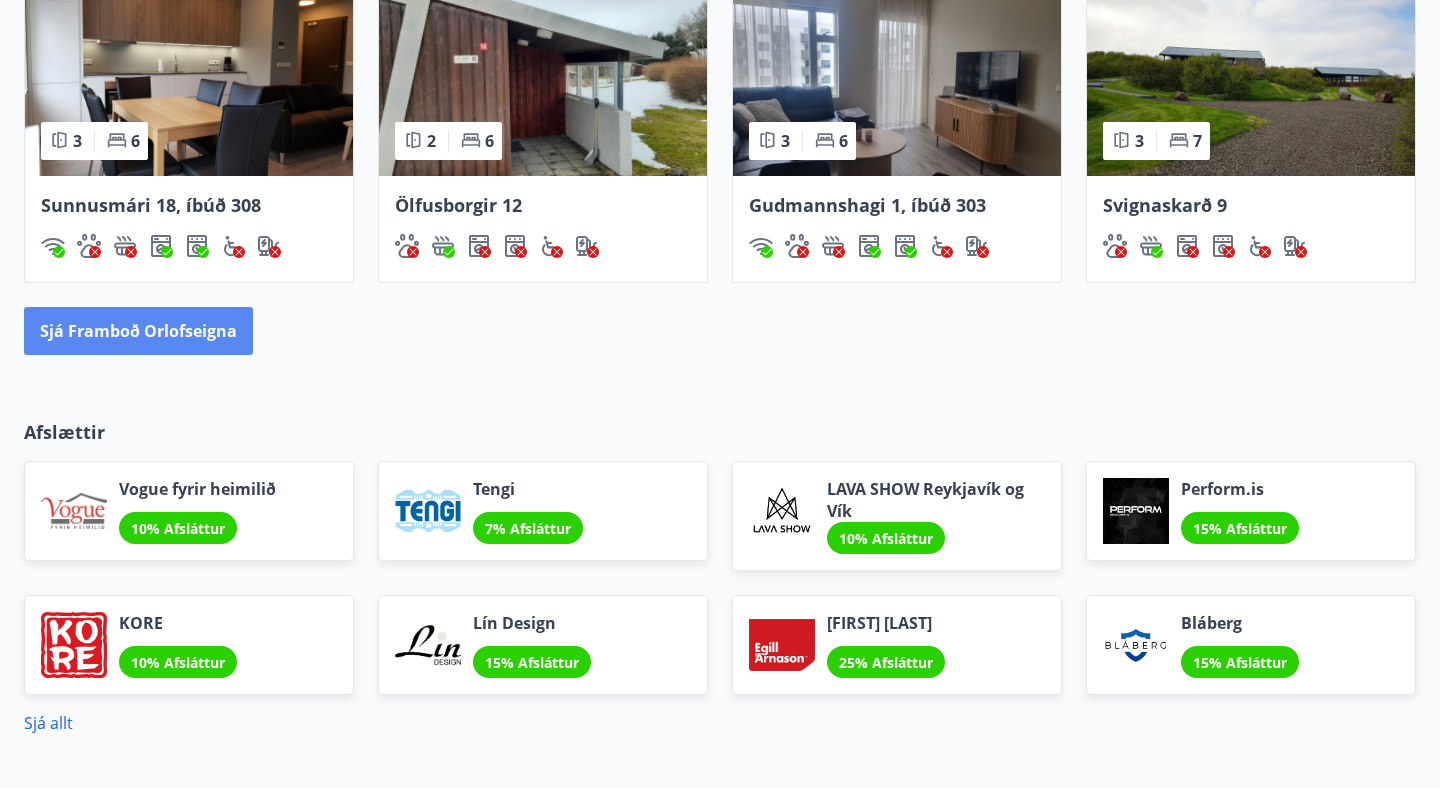click on "Sjá framboð orlofseigna" at bounding box center (138, 331) 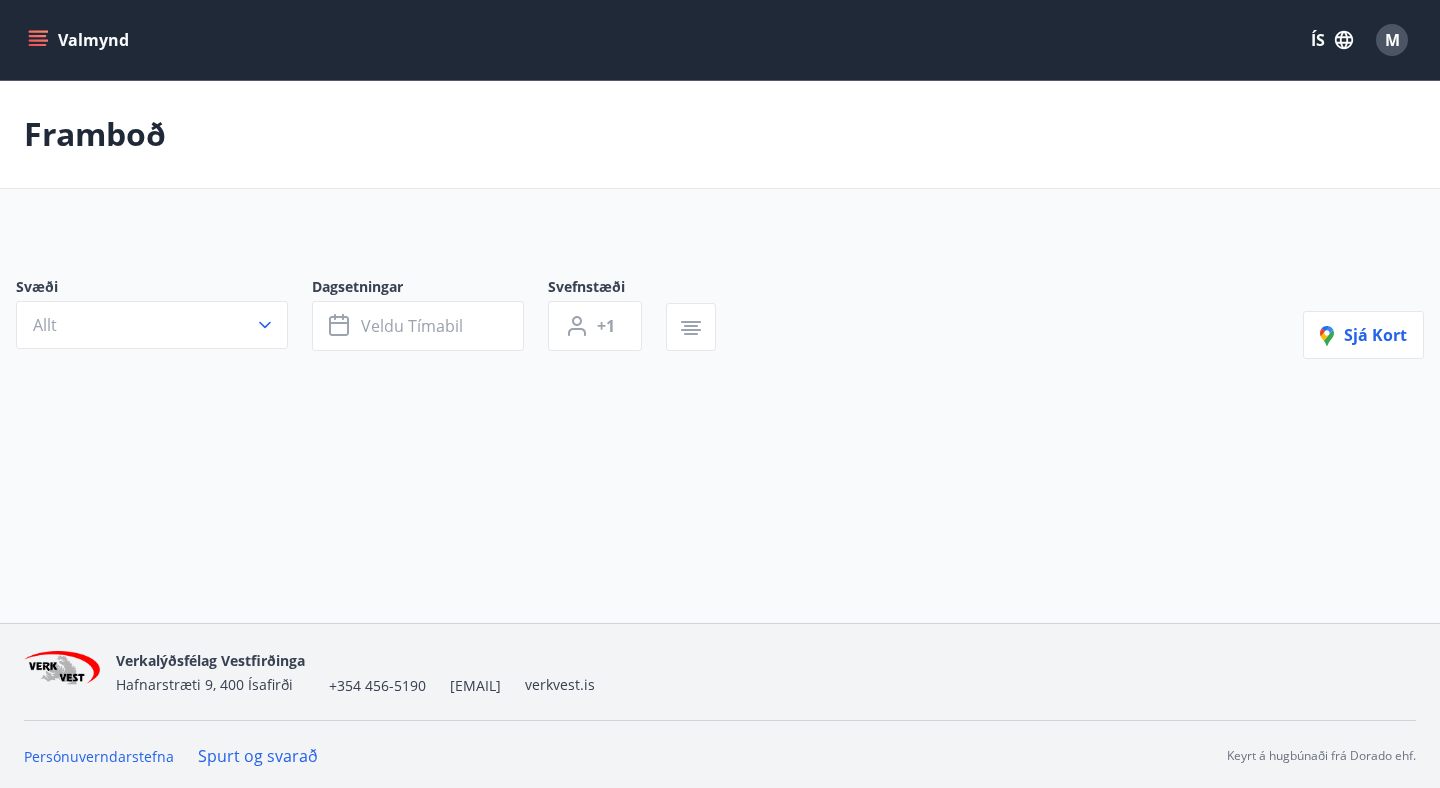 scroll, scrollTop: 3, scrollLeft: 0, axis: vertical 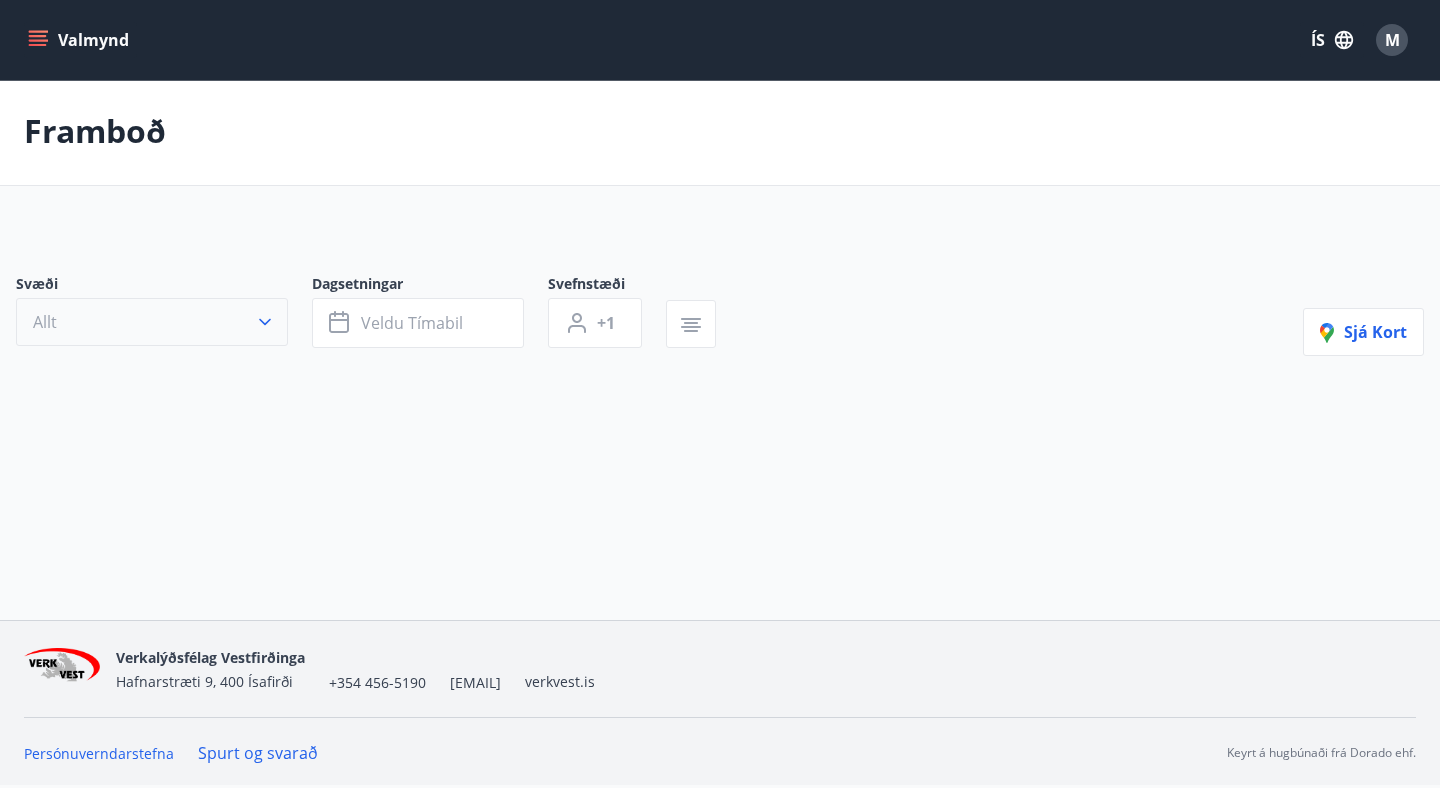 click at bounding box center (265, 322) 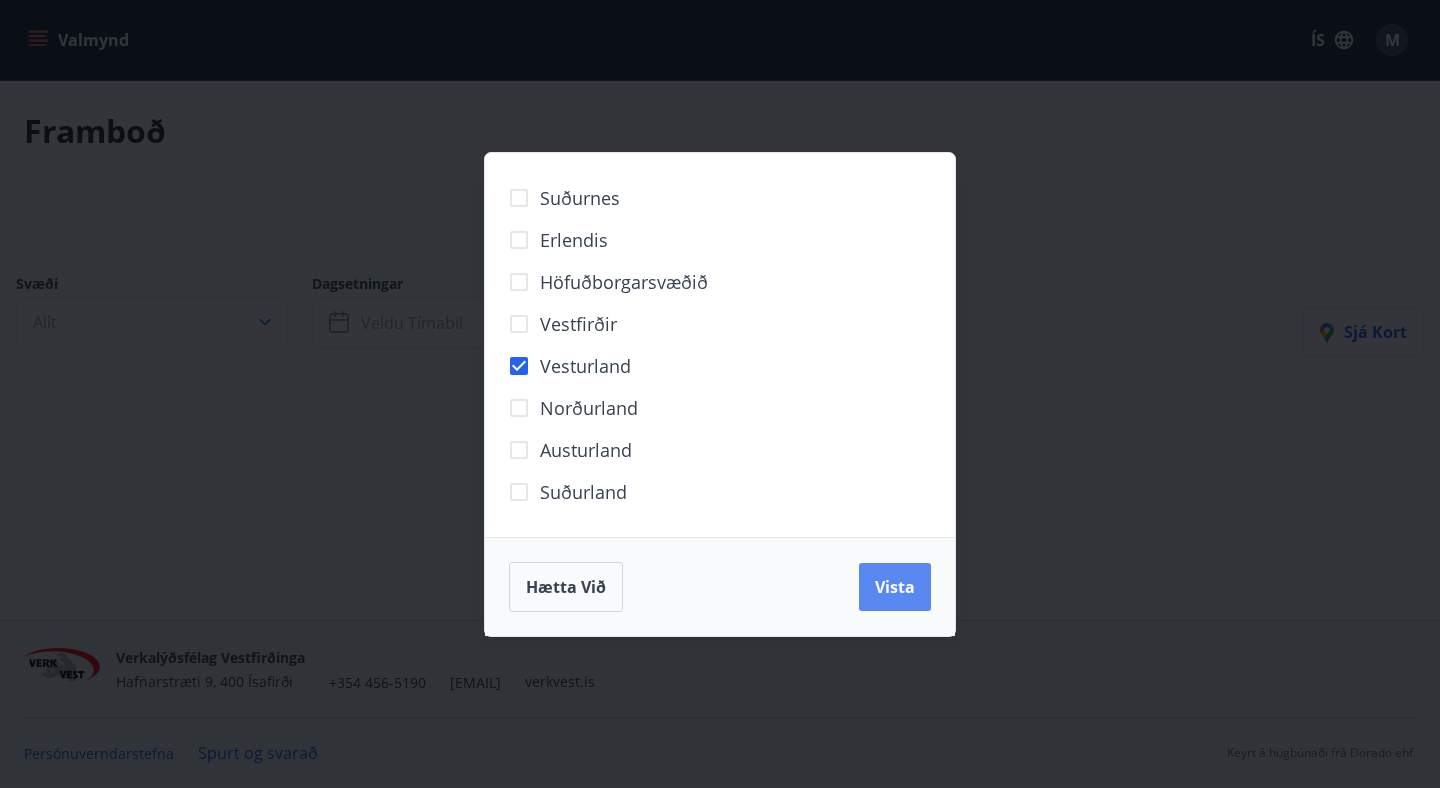 click on "Vista" at bounding box center (895, 587) 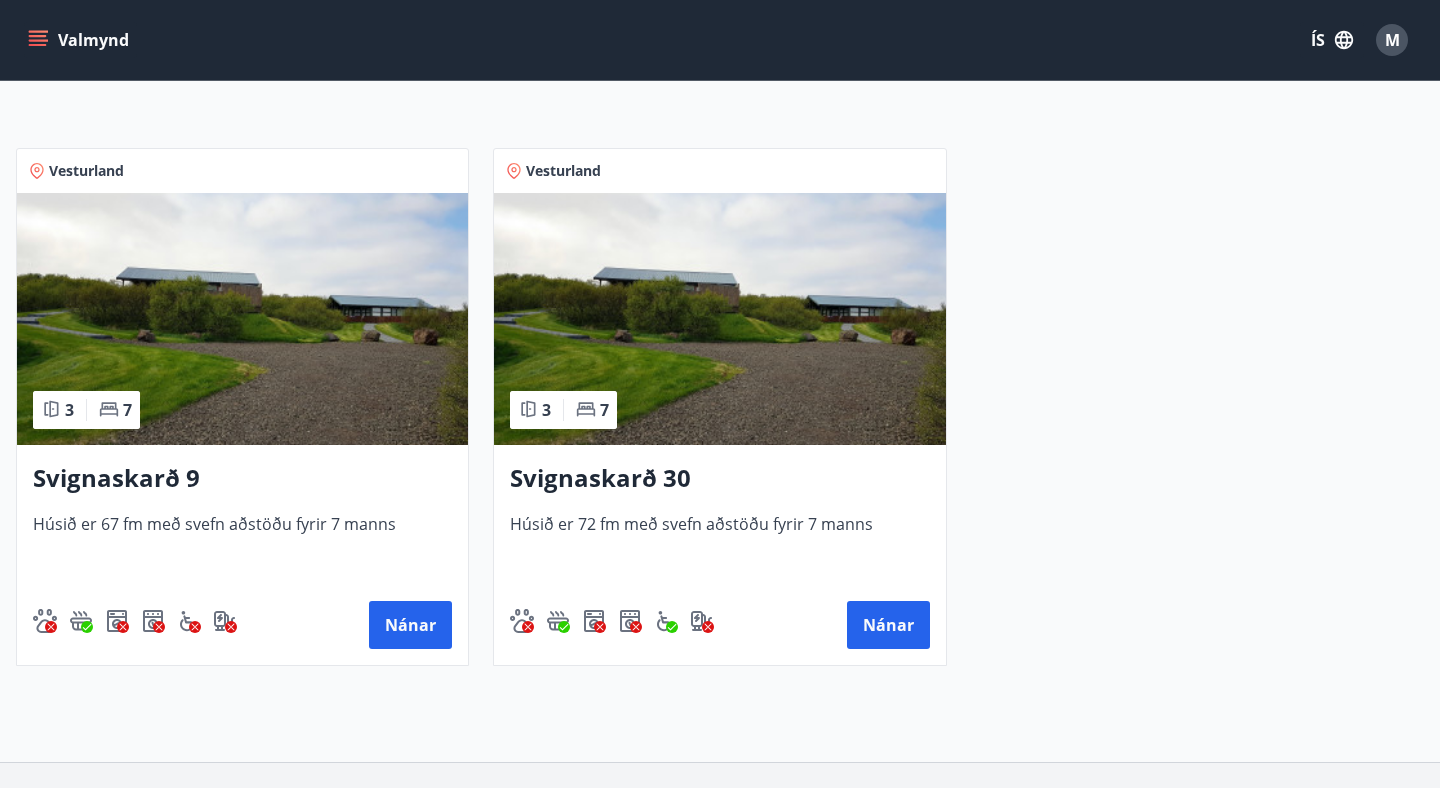 click at bounding box center (242, 319) 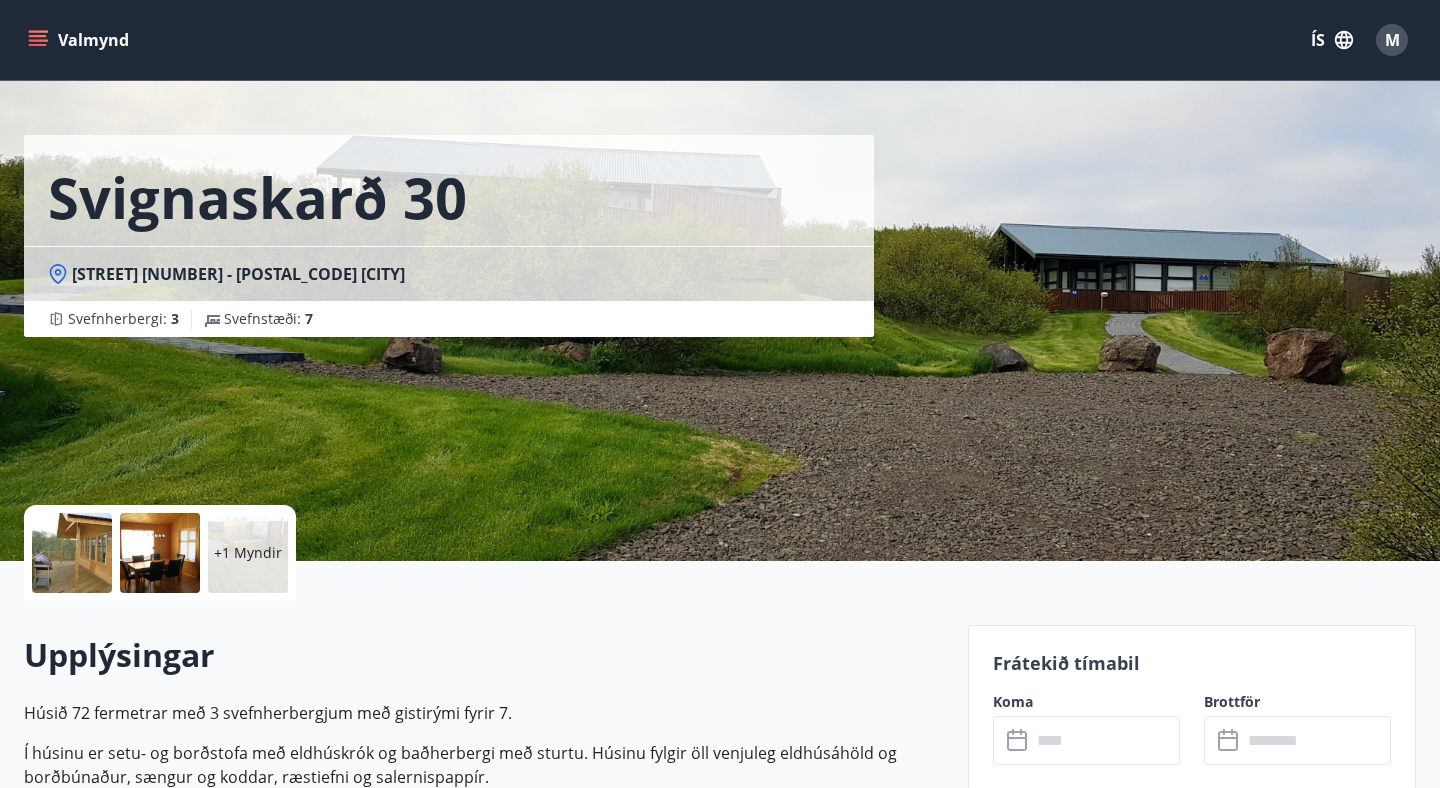 scroll, scrollTop: 0, scrollLeft: 0, axis: both 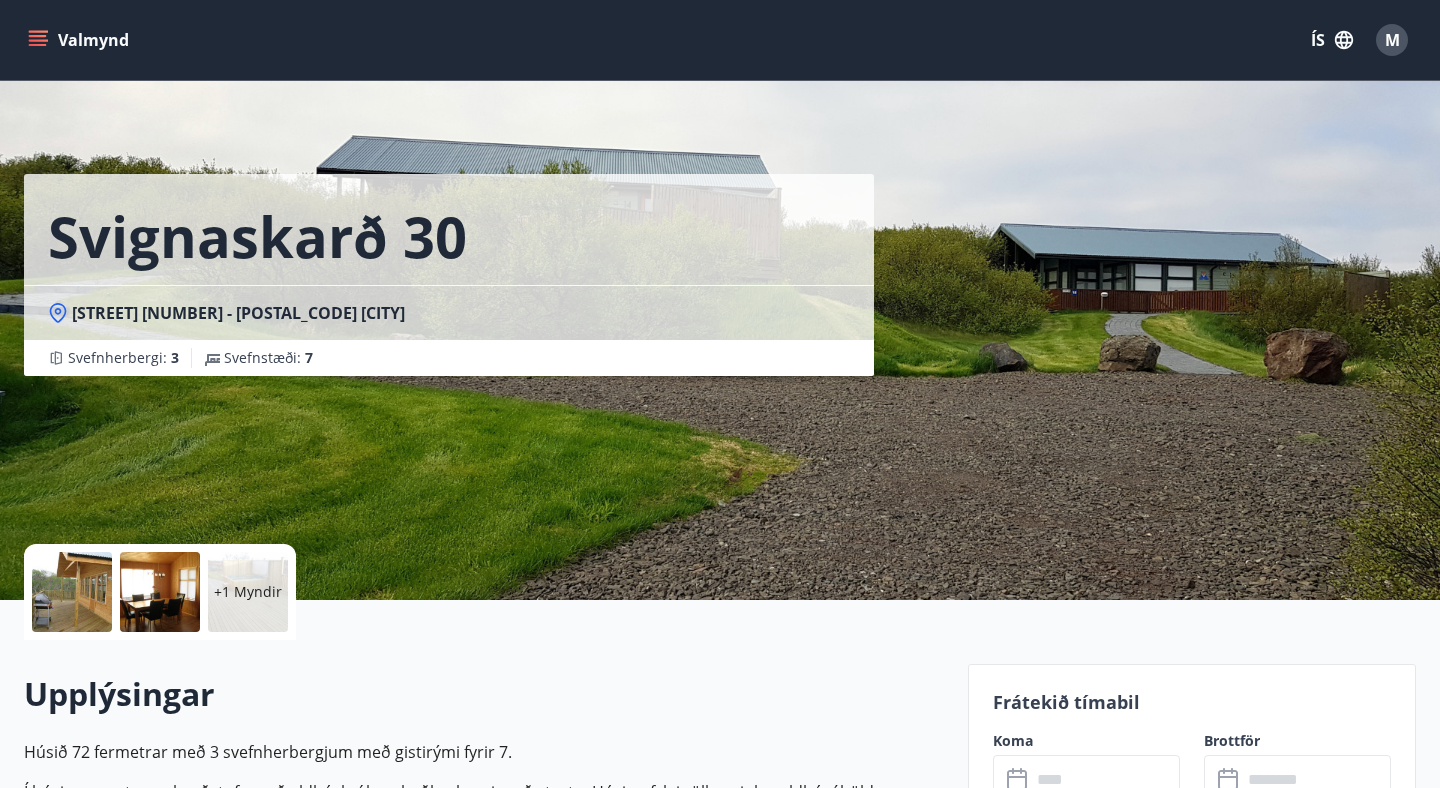 click at bounding box center [72, 592] 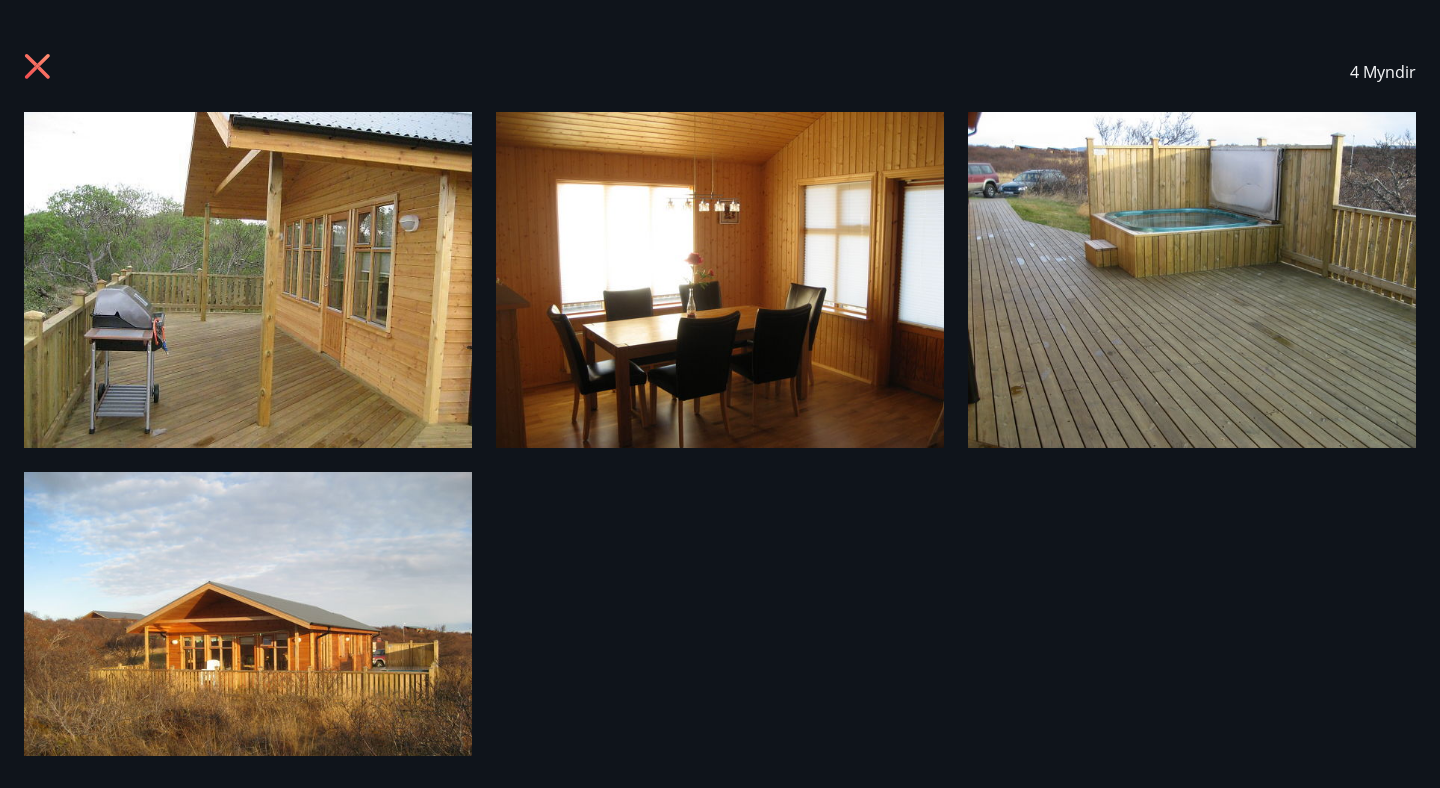 click at bounding box center [37, 66] 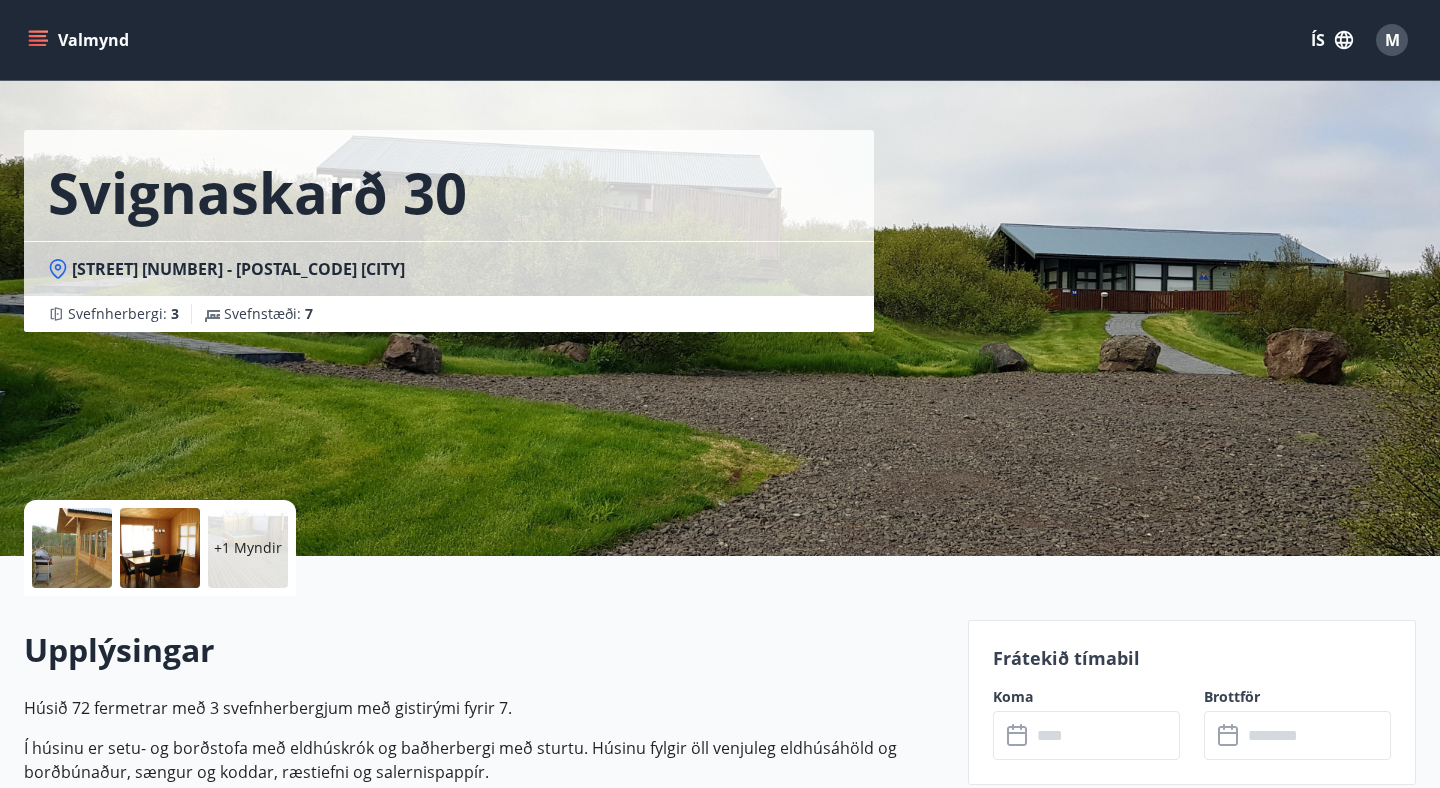 scroll, scrollTop: 0, scrollLeft: 0, axis: both 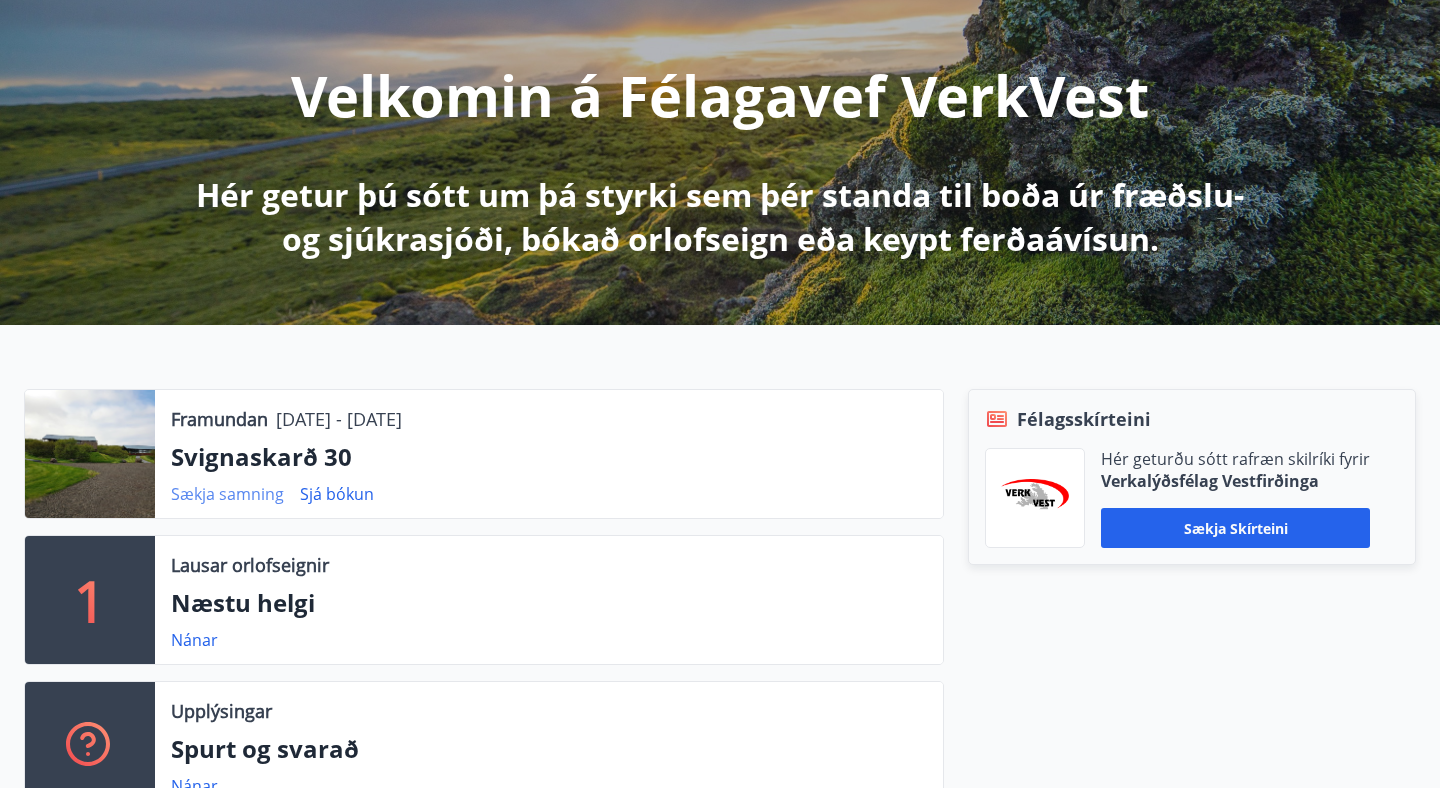 click on "Sækja samning" at bounding box center [227, 494] 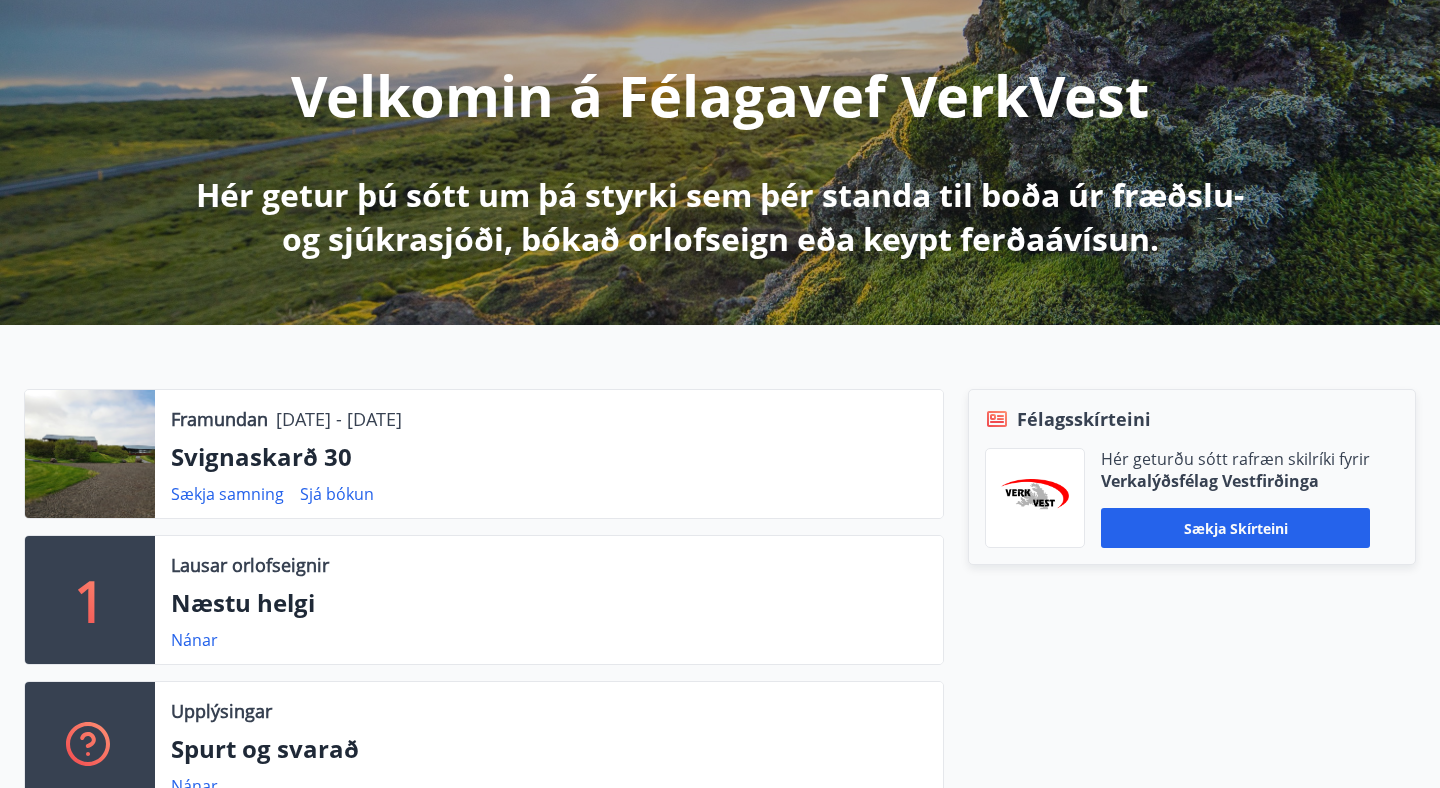 scroll, scrollTop: 0, scrollLeft: 0, axis: both 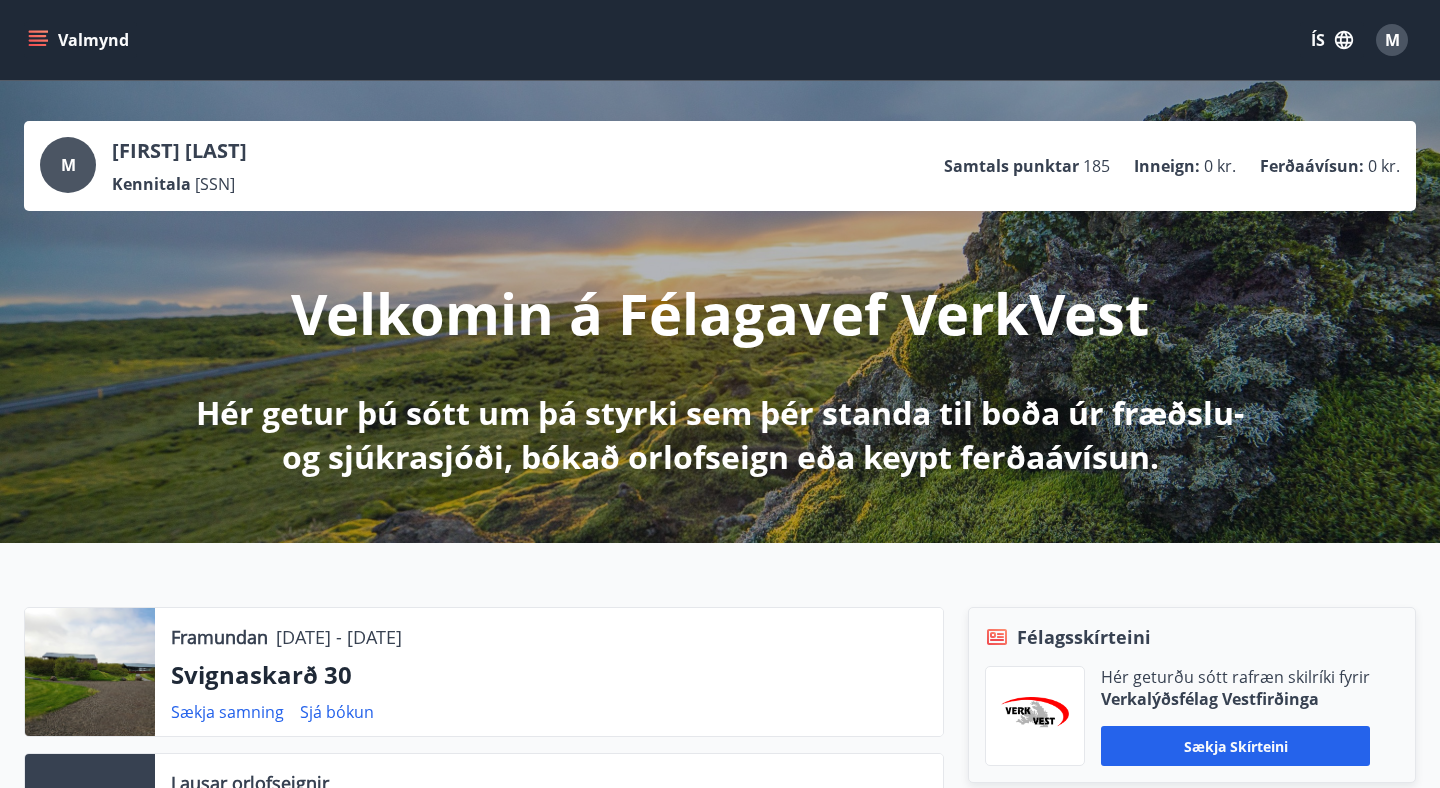 click on "M" at bounding box center [1392, 40] 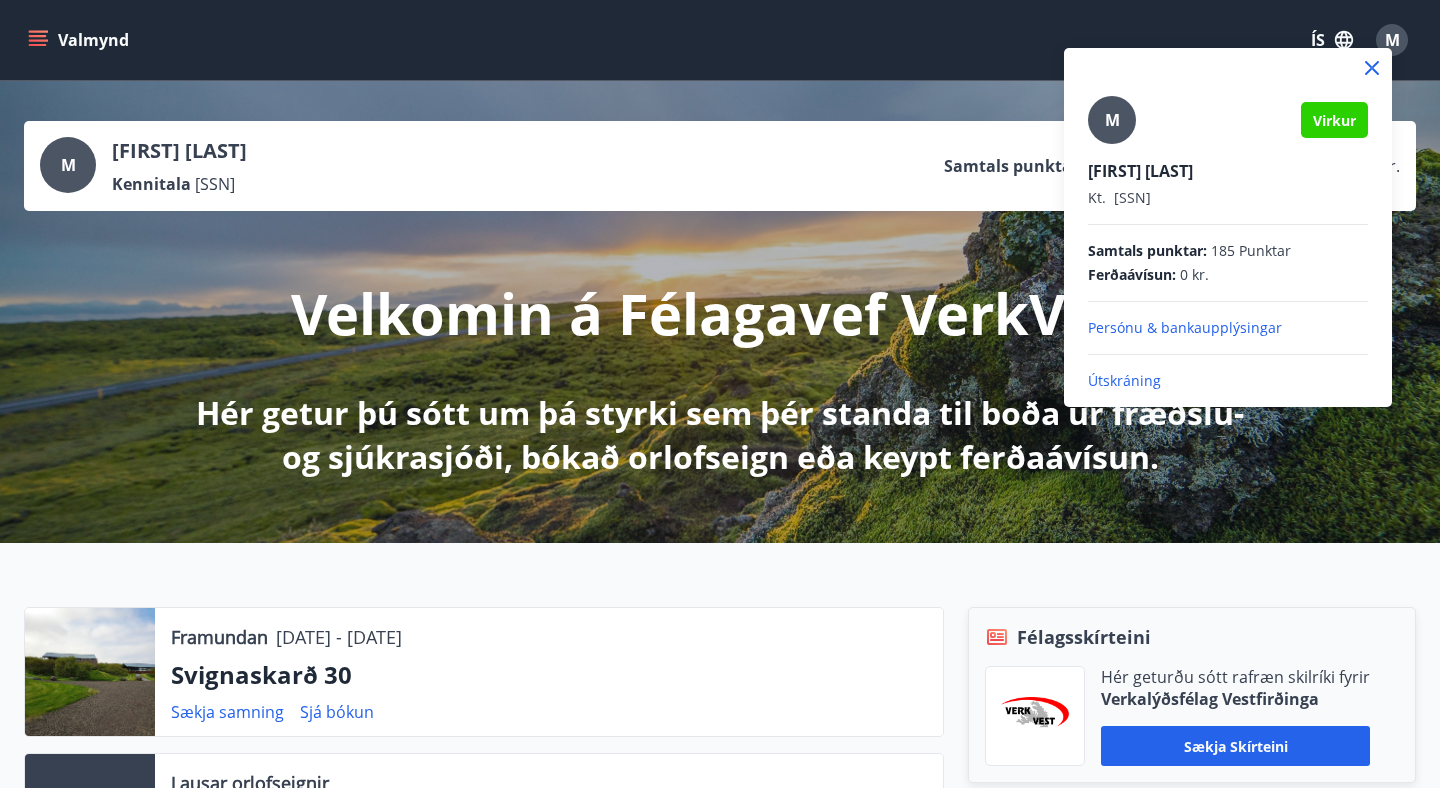 click on "Útskráning" at bounding box center (1228, 328) 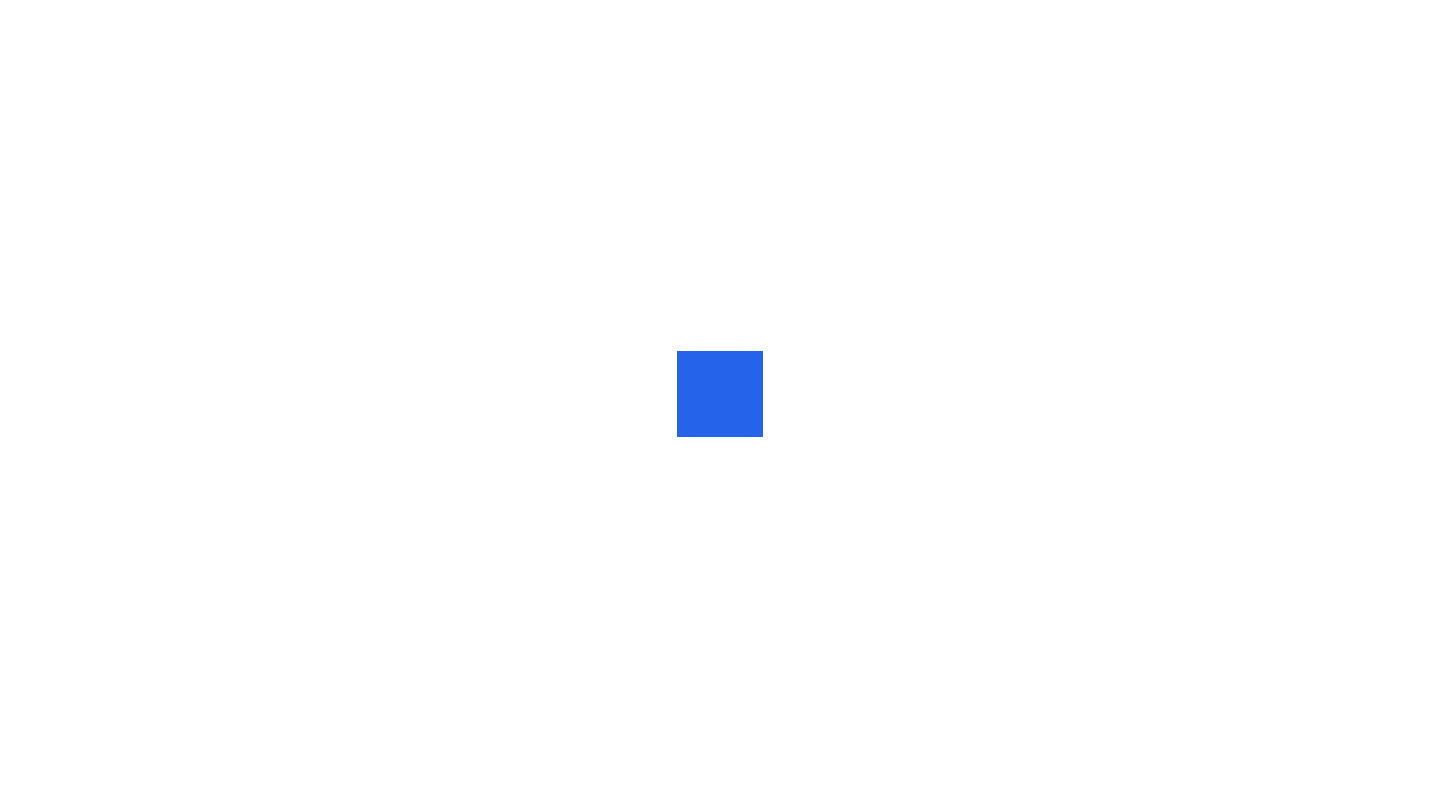 scroll, scrollTop: 0, scrollLeft: 0, axis: both 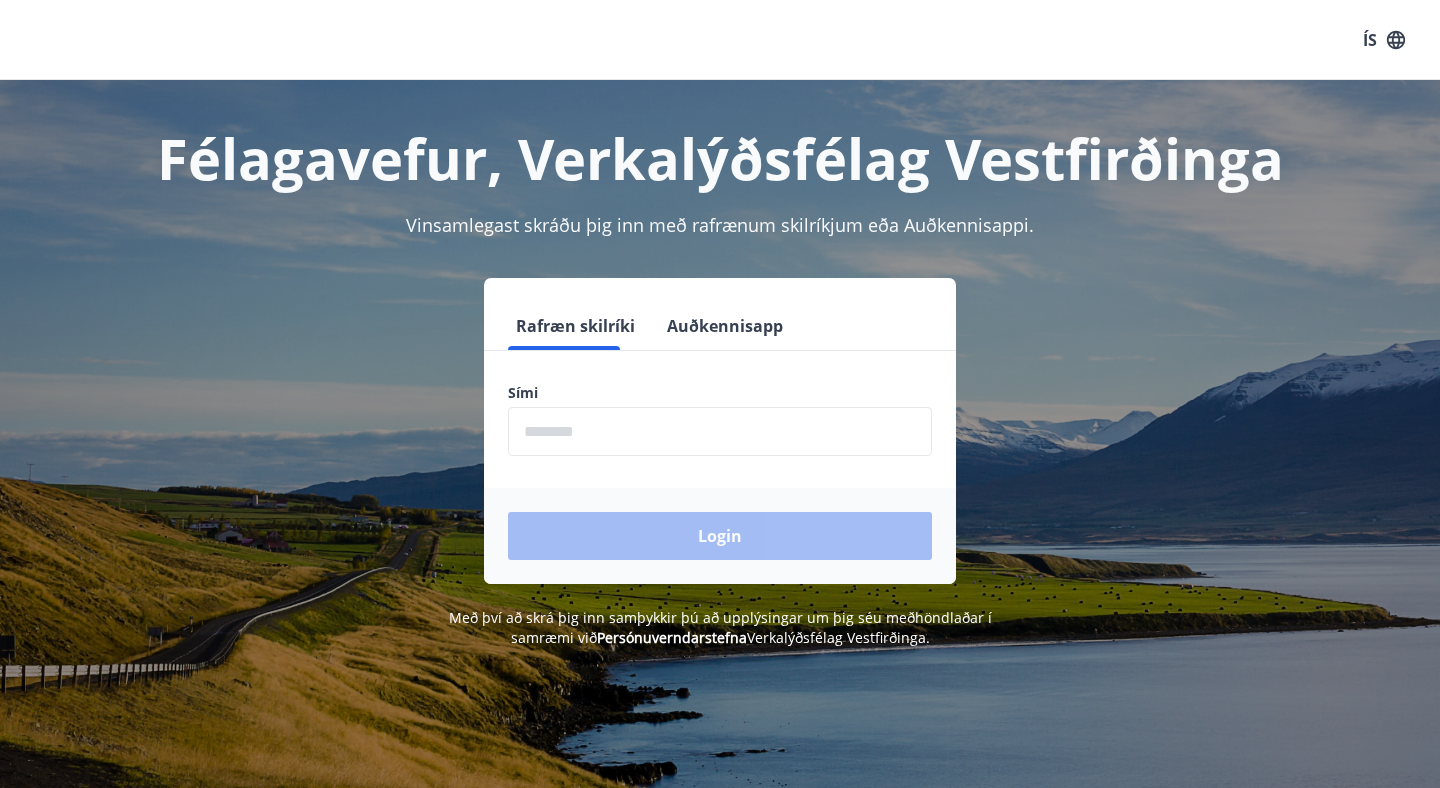 click at bounding box center (720, 431) 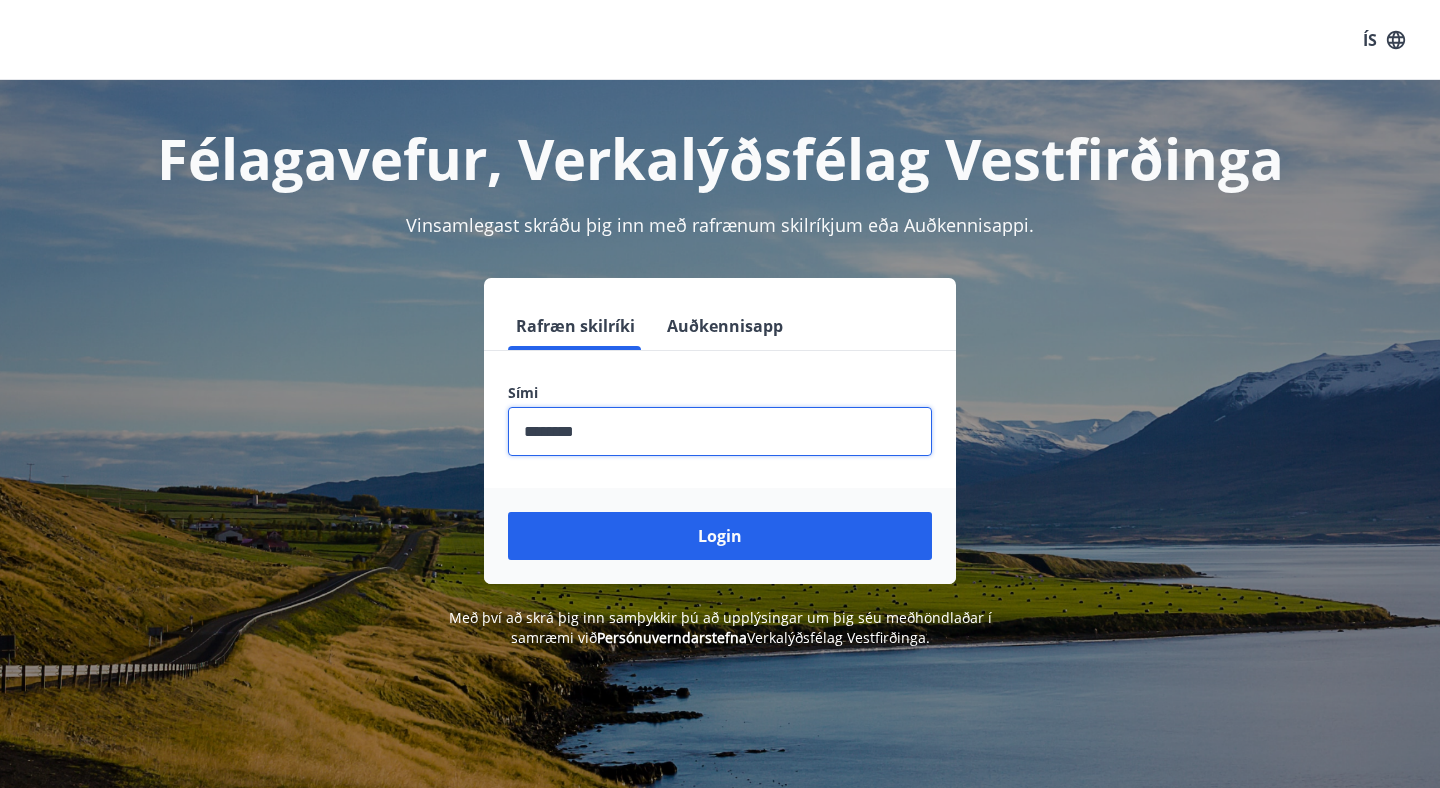 click at bounding box center (720, 431) 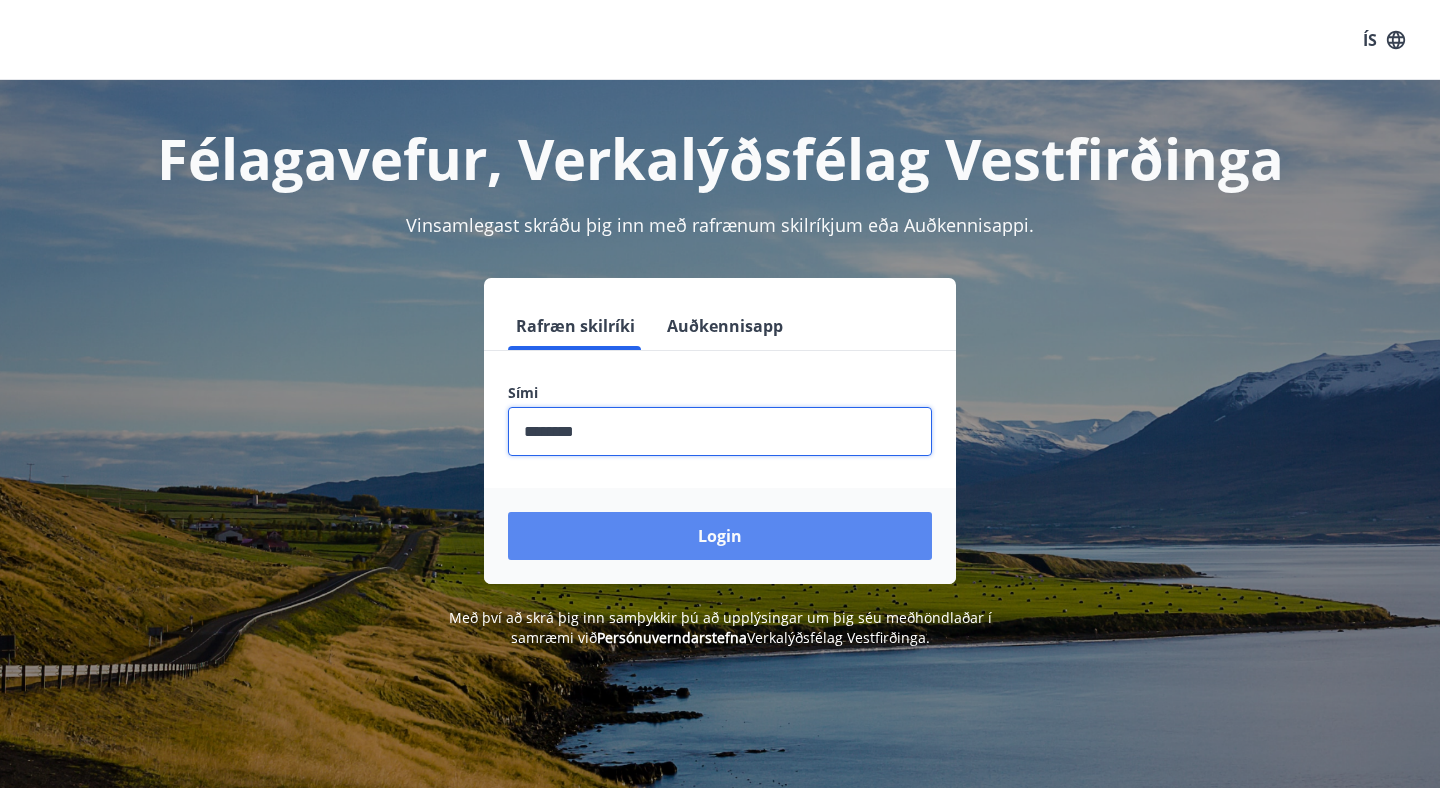 type on "********" 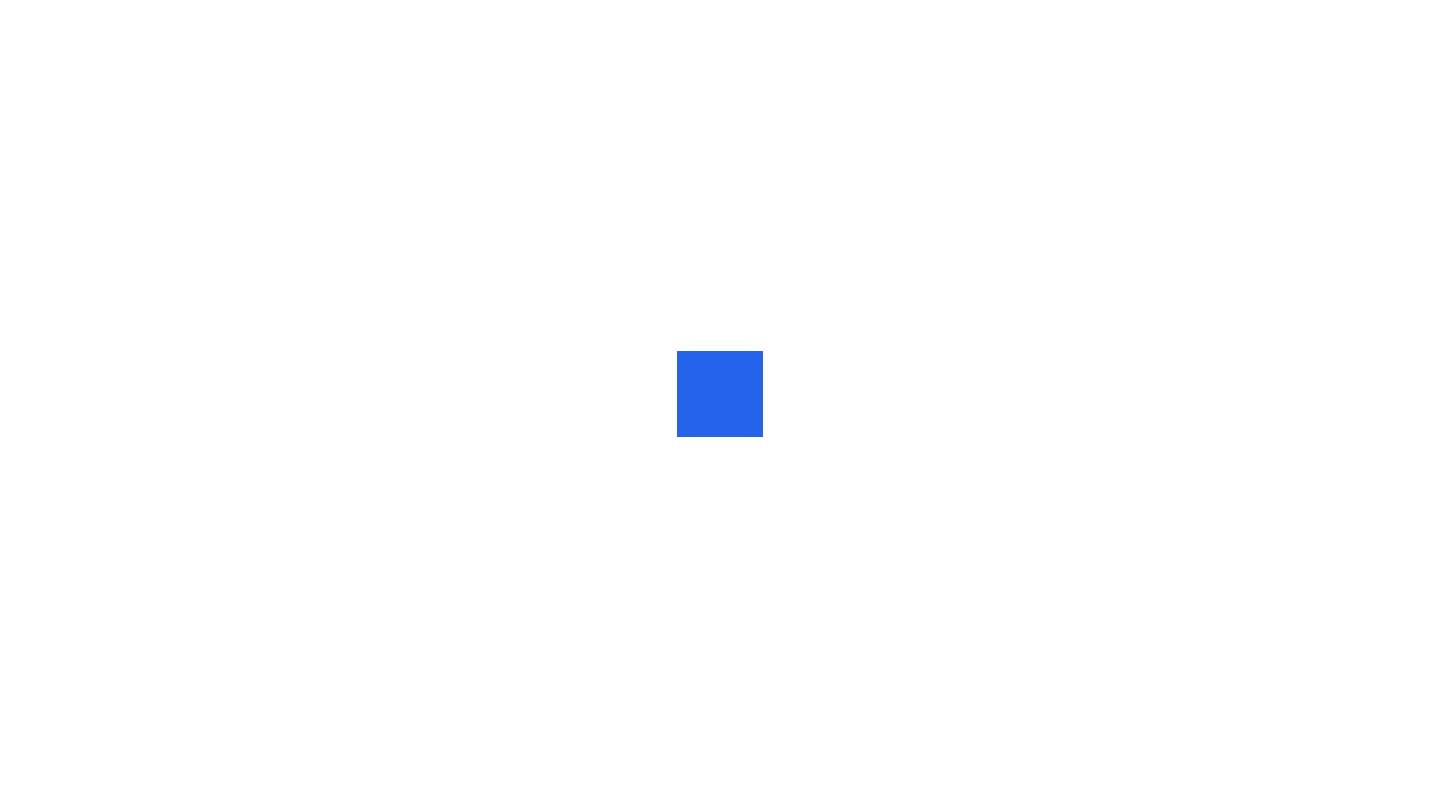 scroll, scrollTop: 0, scrollLeft: 0, axis: both 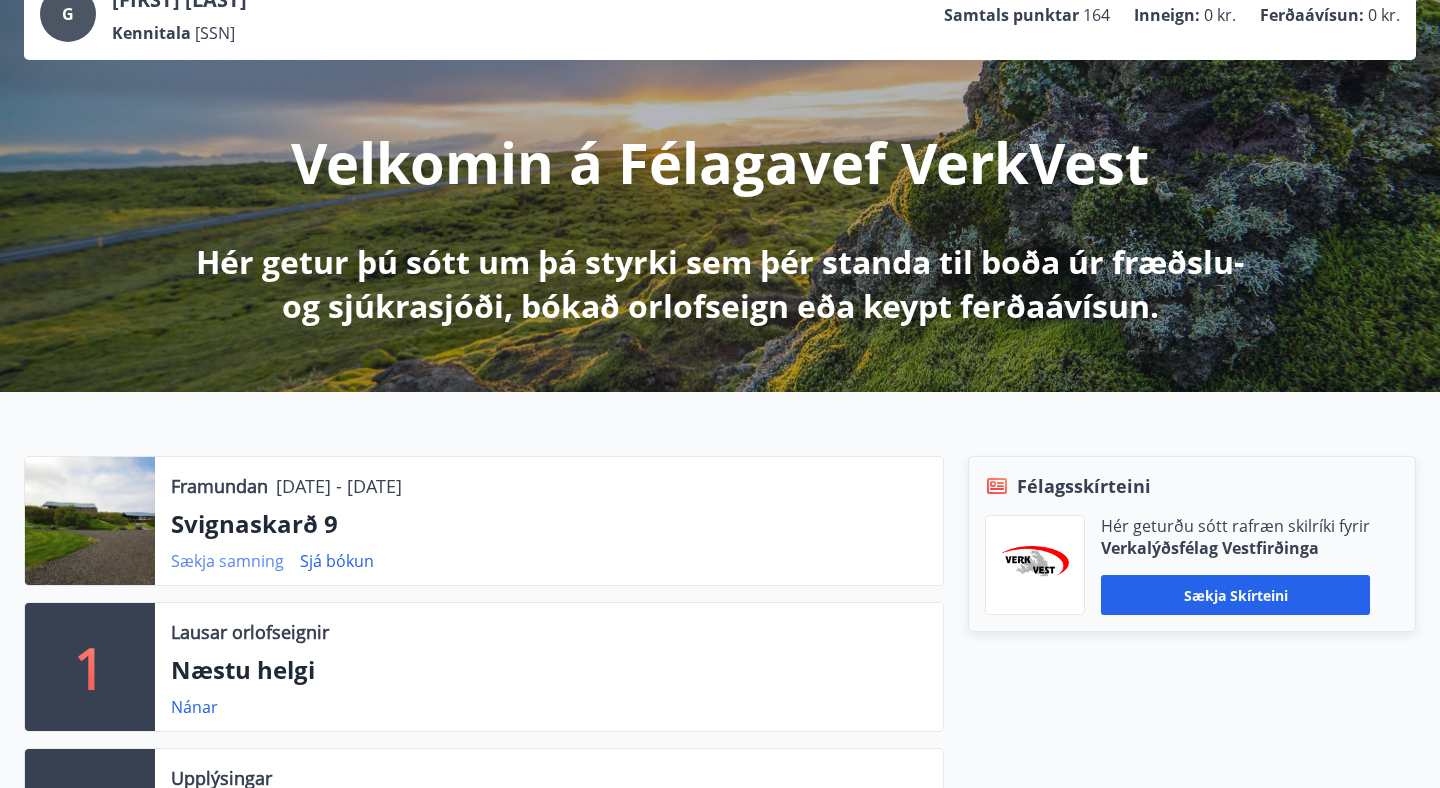 click on "Sækja samning" at bounding box center (227, 561) 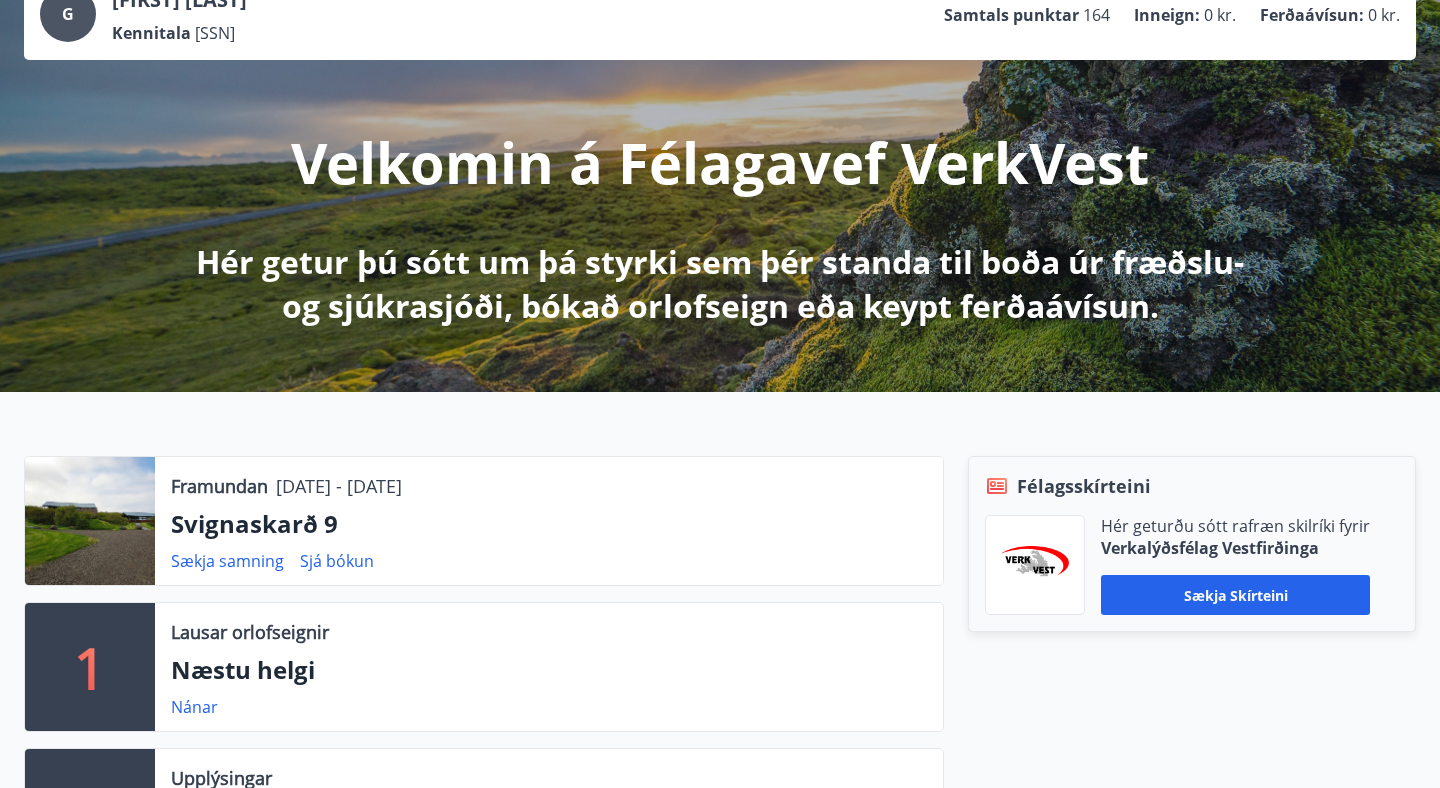 scroll, scrollTop: 0, scrollLeft: 0, axis: both 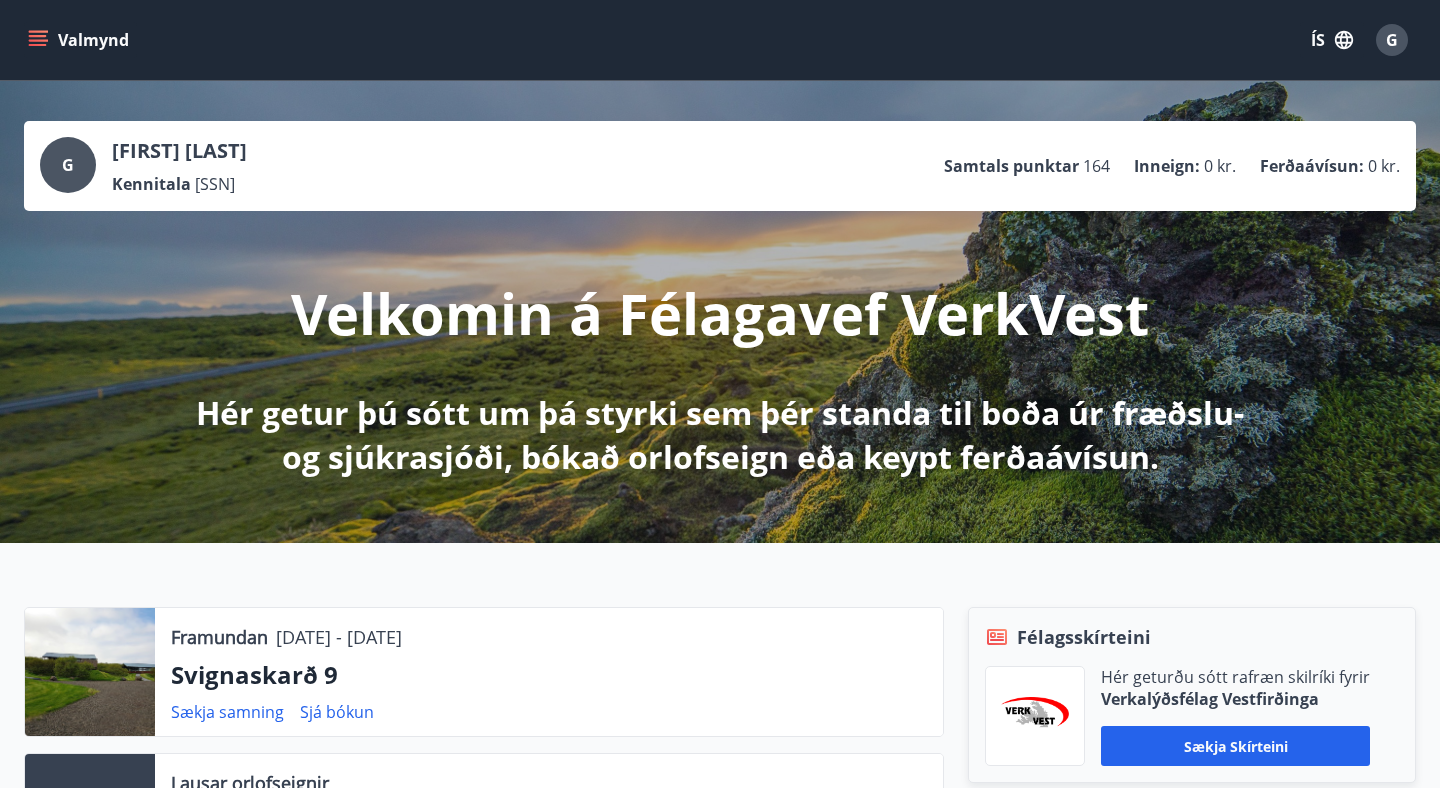 click on "G" at bounding box center [1392, 40] 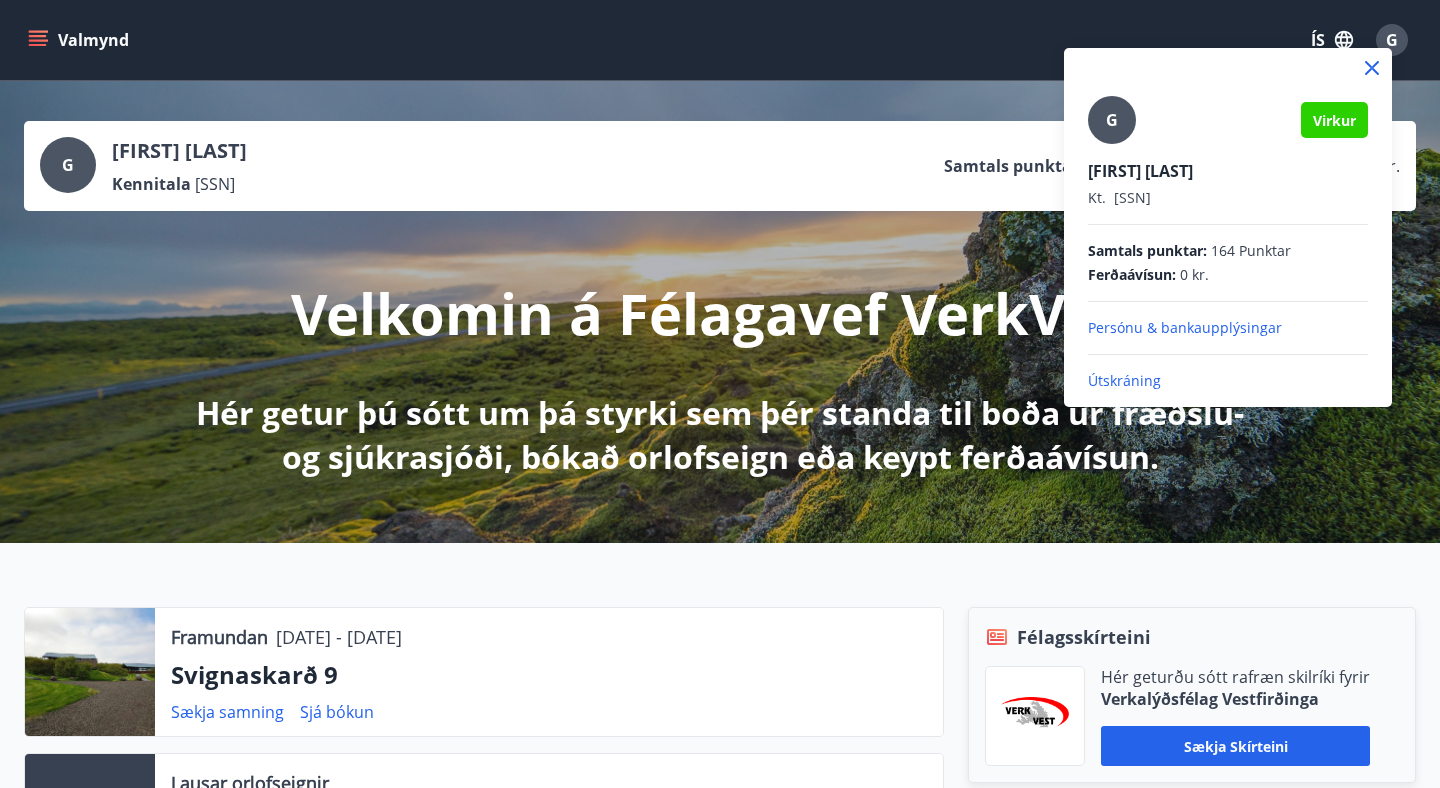 click on "Útskráning" at bounding box center [1228, 328] 